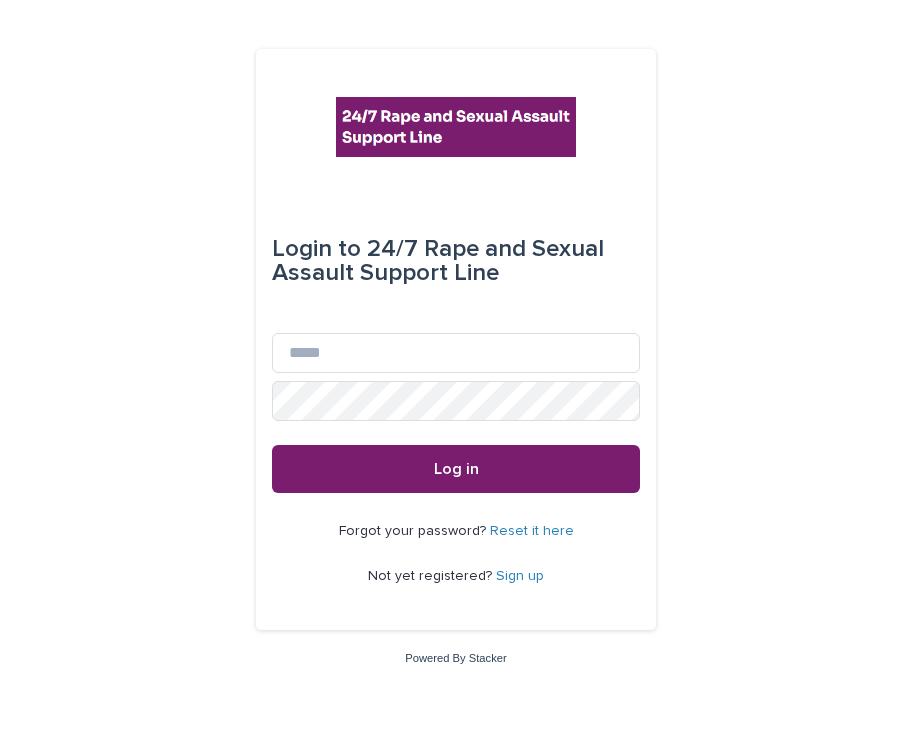scroll, scrollTop: 0, scrollLeft: 0, axis: both 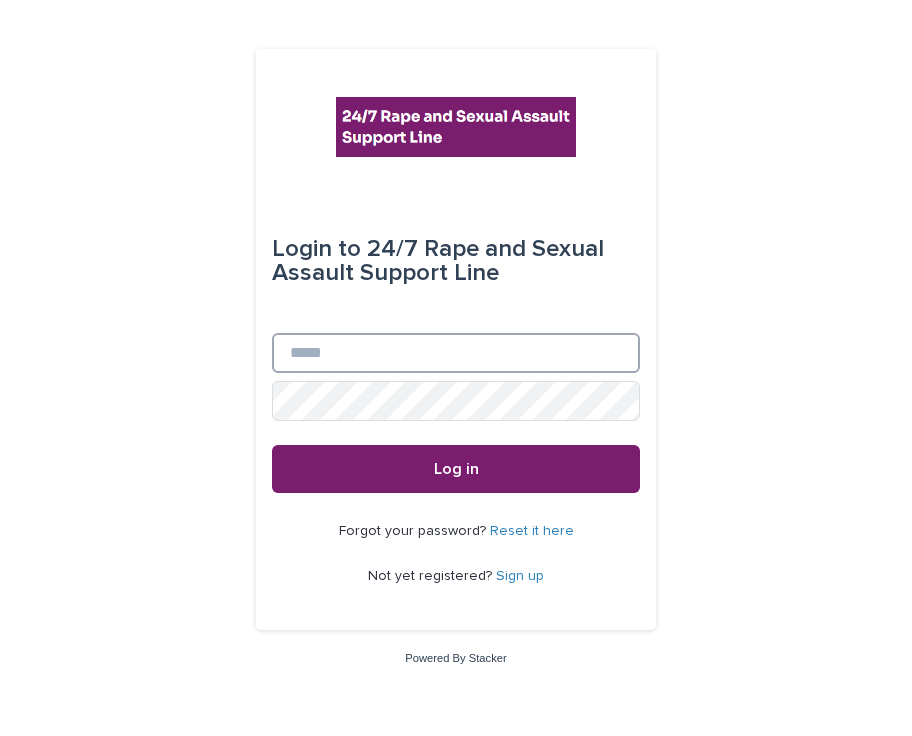 click on "Email" at bounding box center (456, 353) 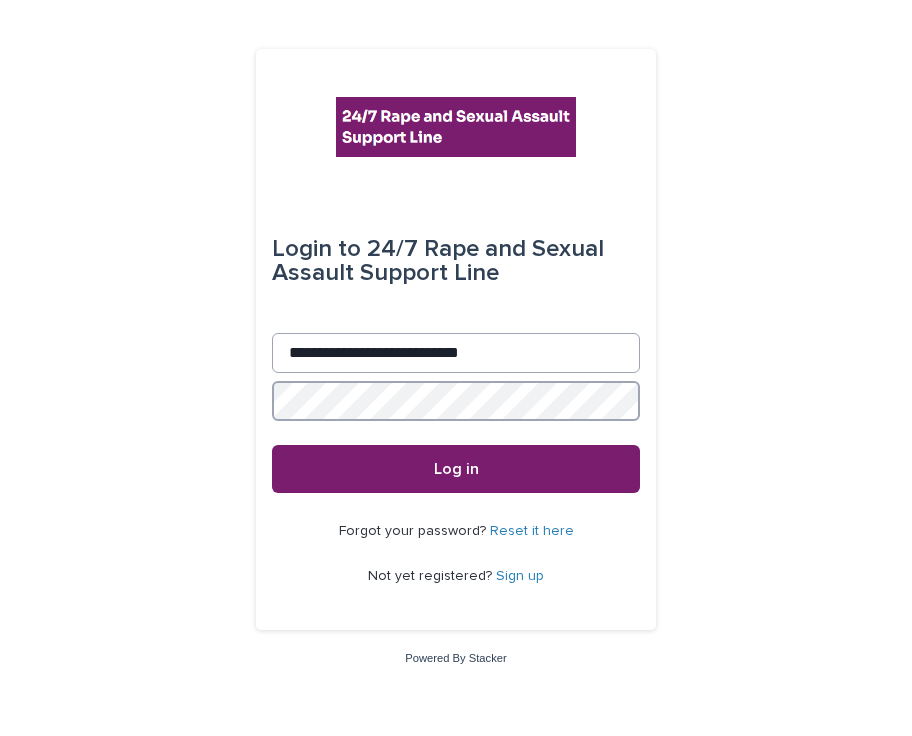 click on "Log in" at bounding box center (456, 469) 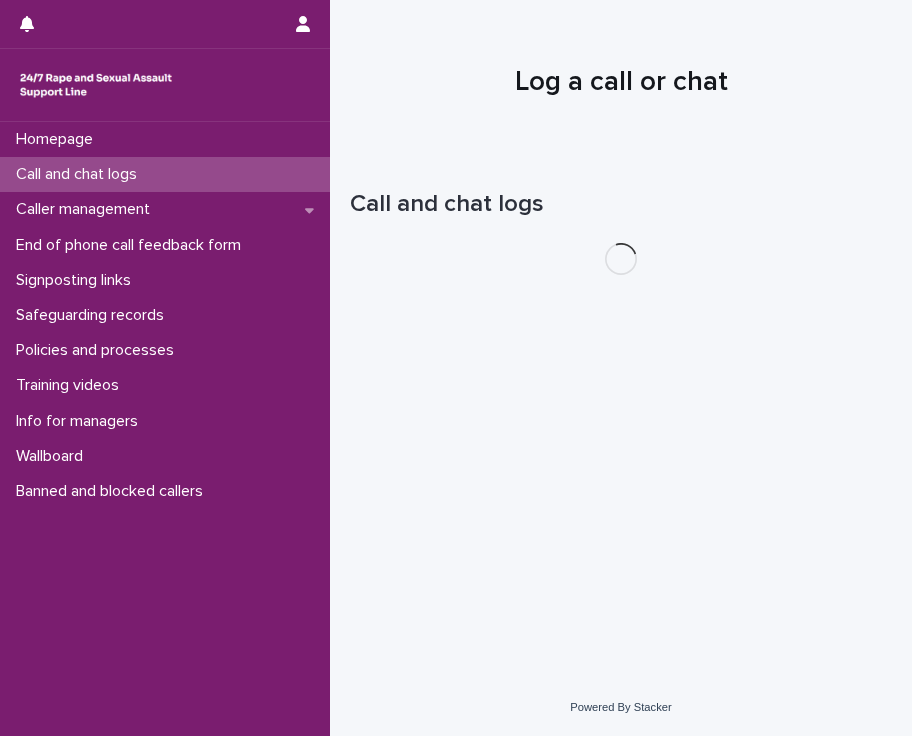 scroll, scrollTop: 0, scrollLeft: 0, axis: both 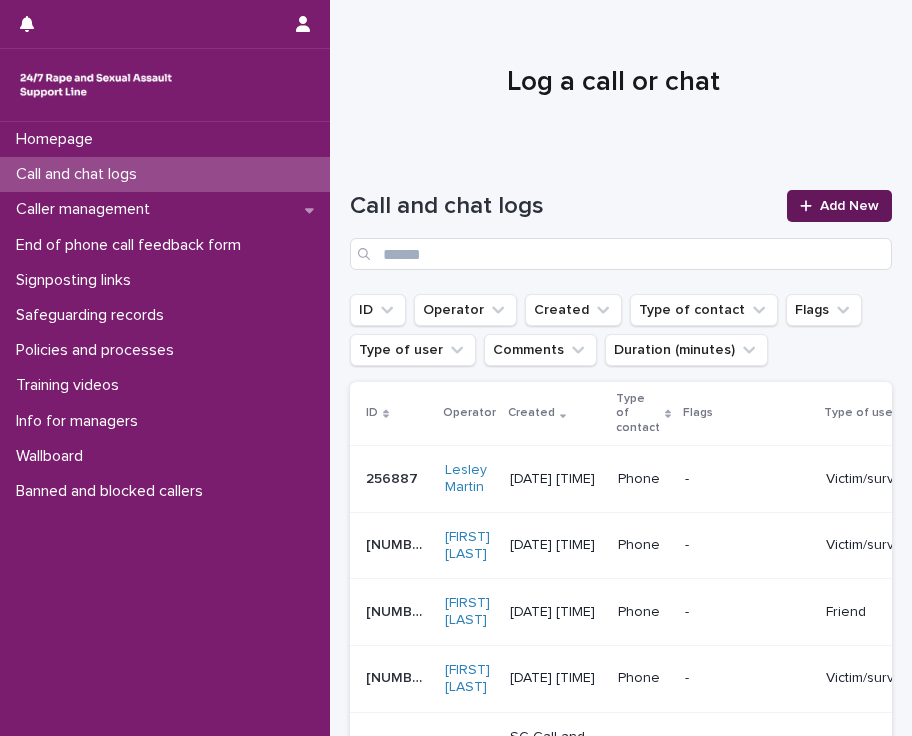 click at bounding box center [810, 206] 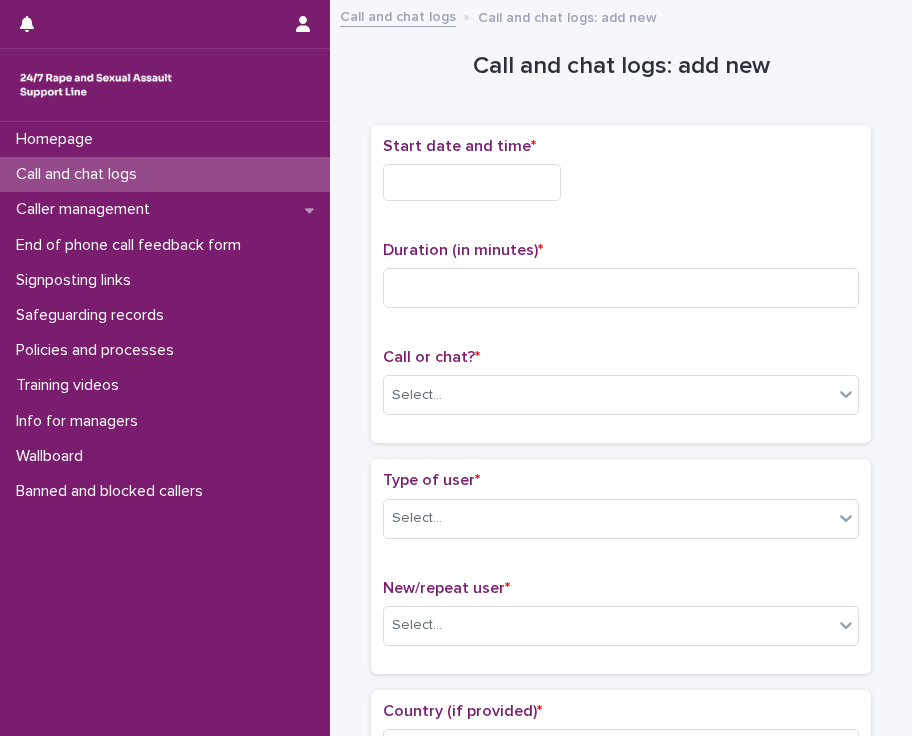 click at bounding box center (472, 182) 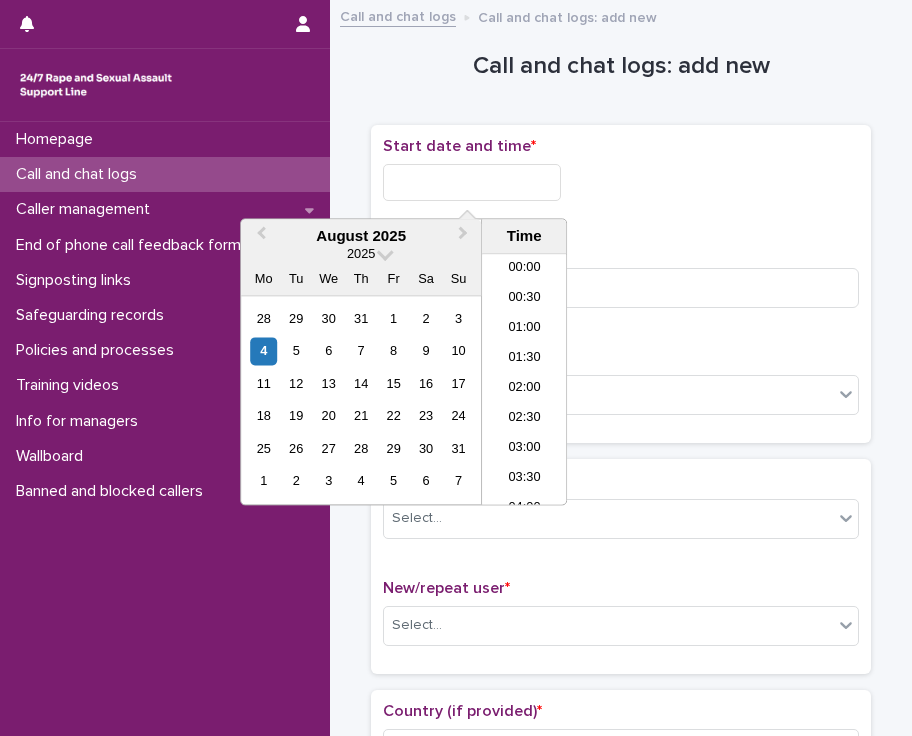 scroll, scrollTop: 820, scrollLeft: 0, axis: vertical 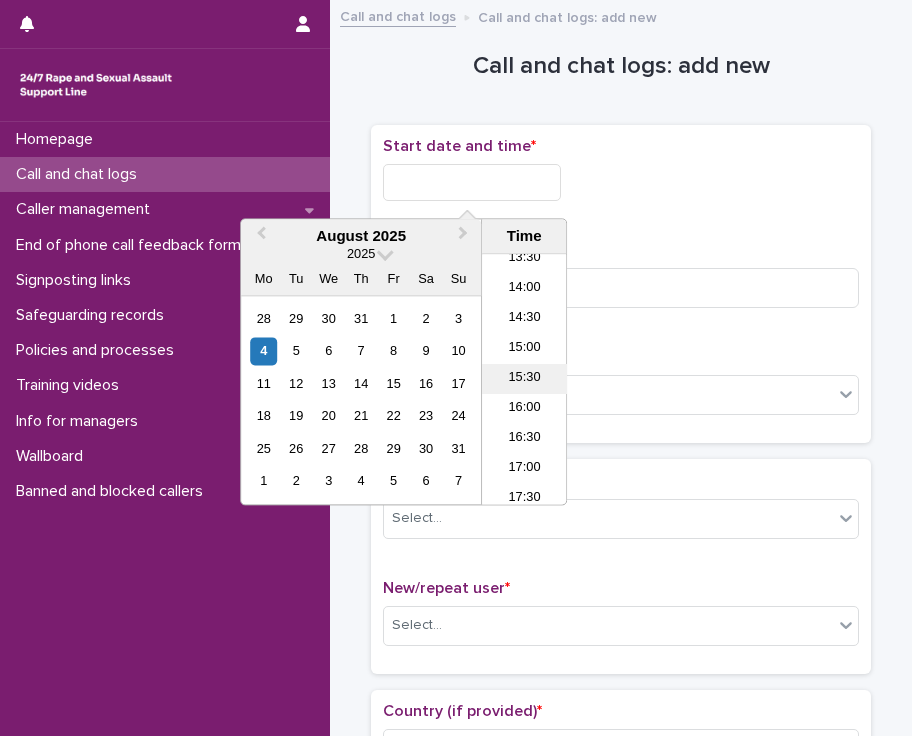 click on "15:30" at bounding box center (524, 380) 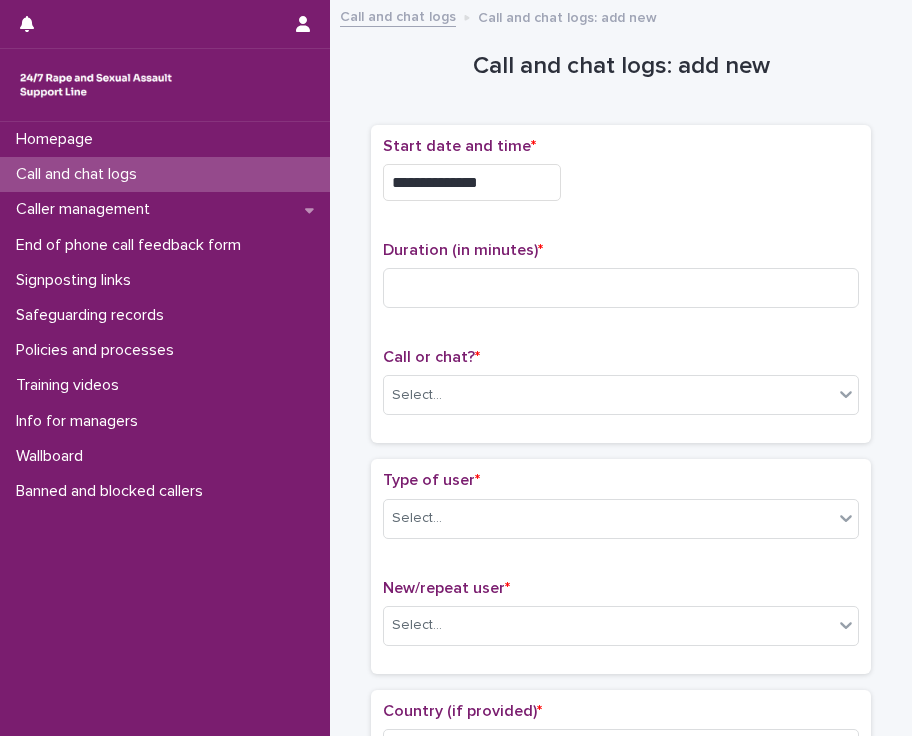 click on "Call or chat? * Select..." at bounding box center (621, 389) 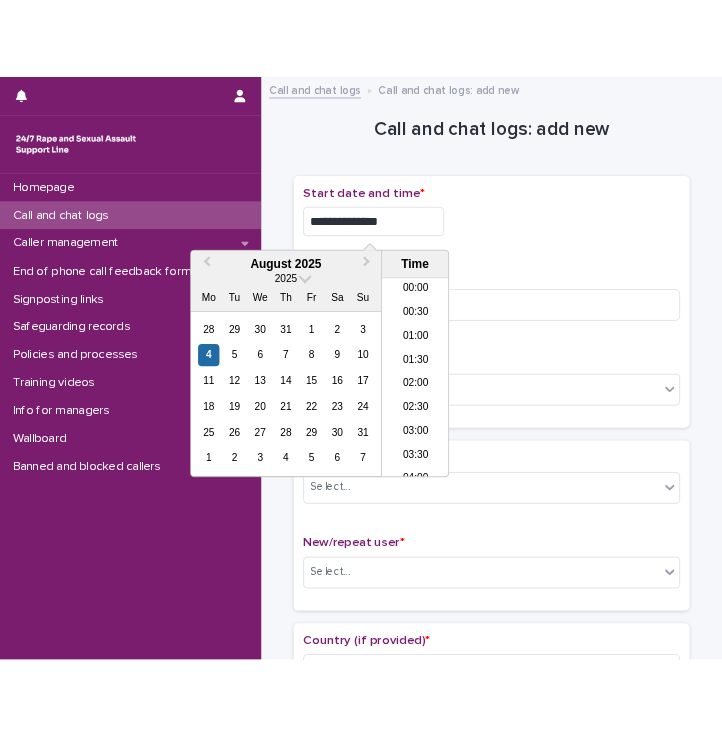 scroll, scrollTop: 820, scrollLeft: 0, axis: vertical 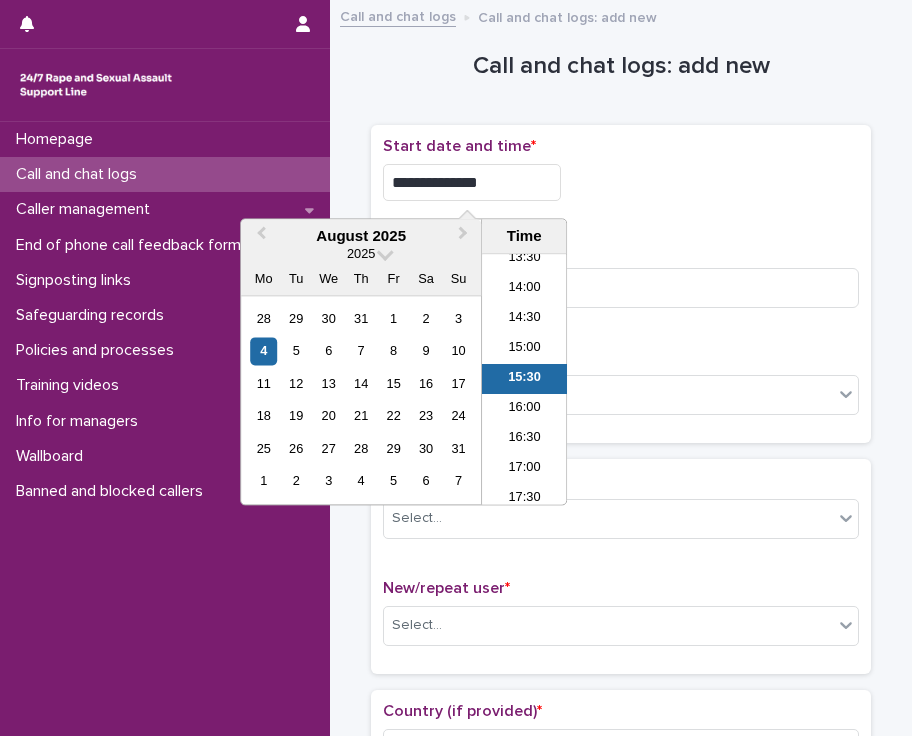 click on "**********" at bounding box center (472, 182) 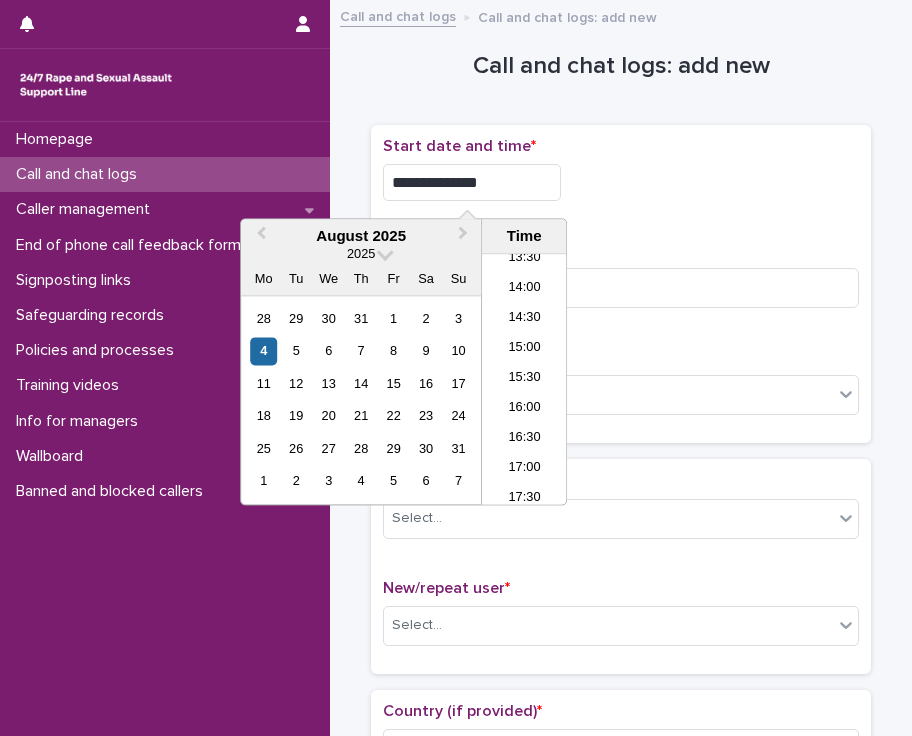 type on "**********" 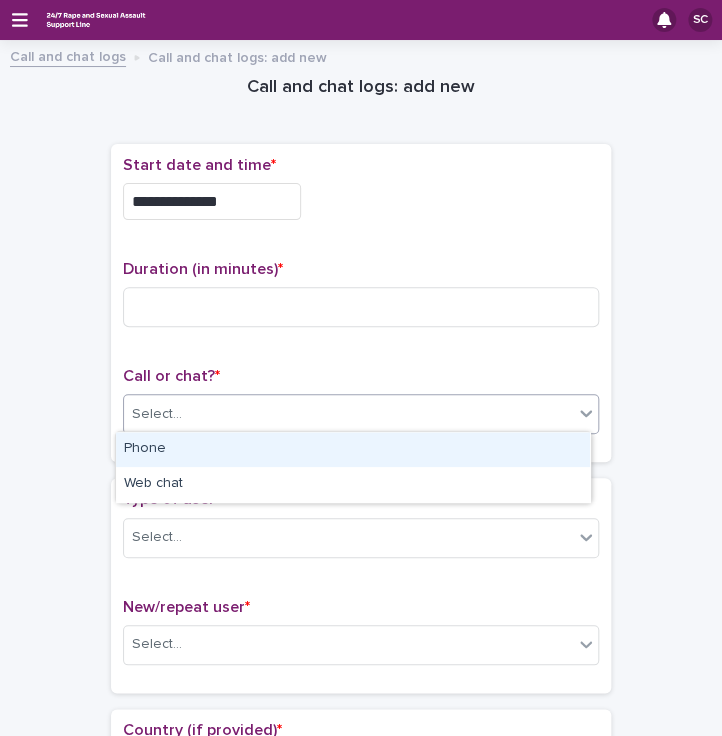 click on "Select..." at bounding box center [348, 414] 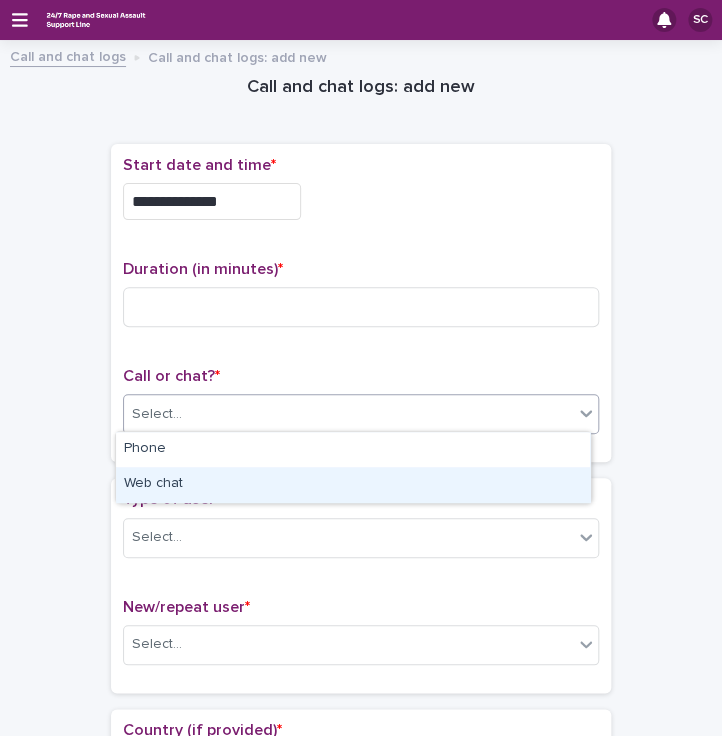 click on "Web chat" at bounding box center (353, 484) 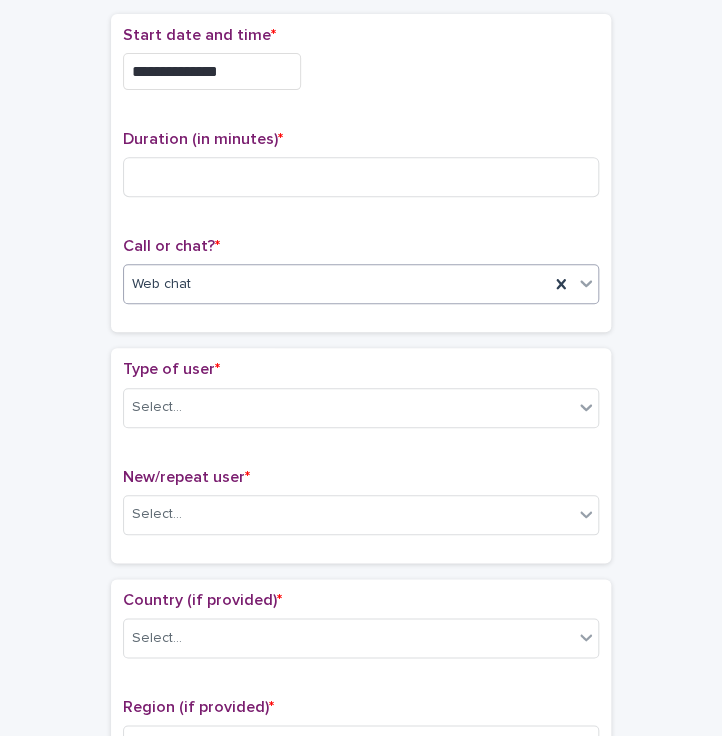 scroll, scrollTop: 132, scrollLeft: 0, axis: vertical 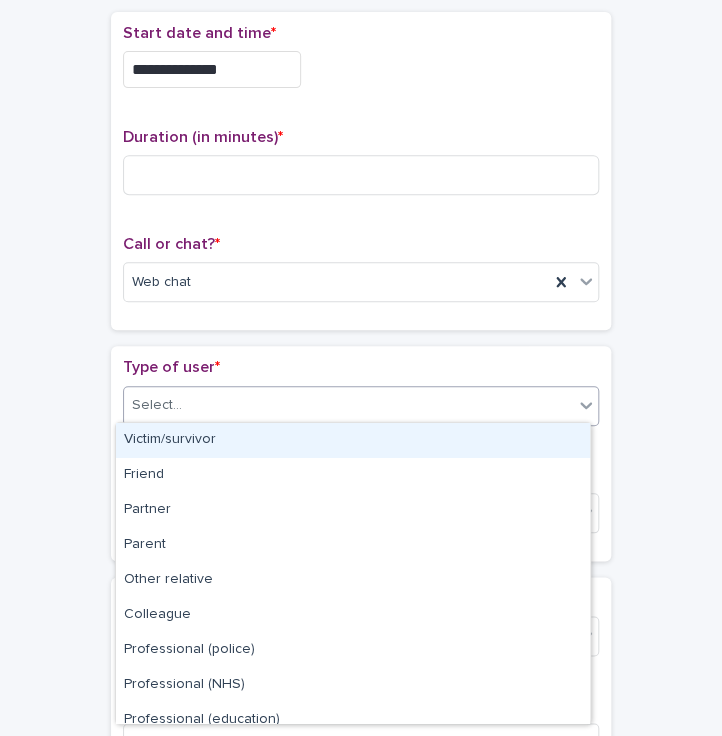 click on "Select..." at bounding box center (348, 405) 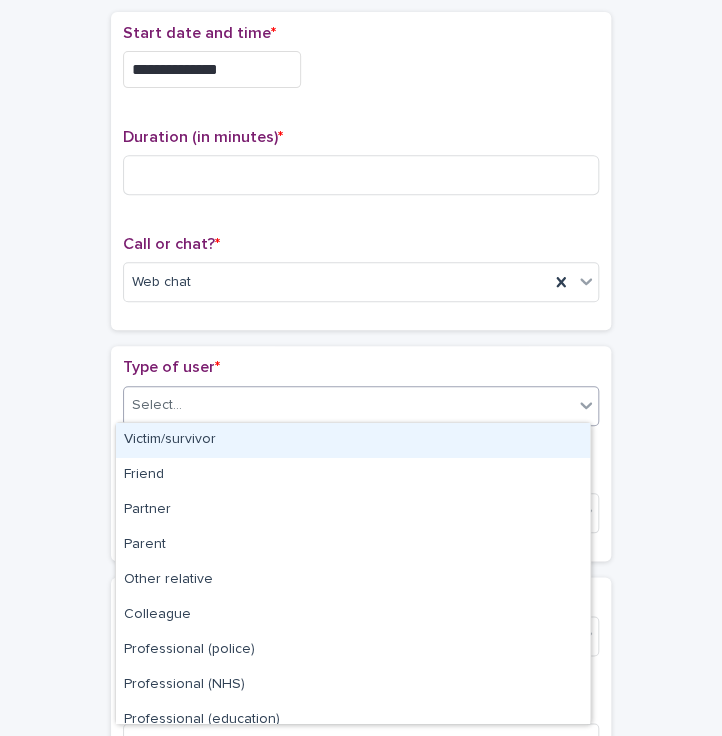click on "Victim/survivor" at bounding box center (353, 440) 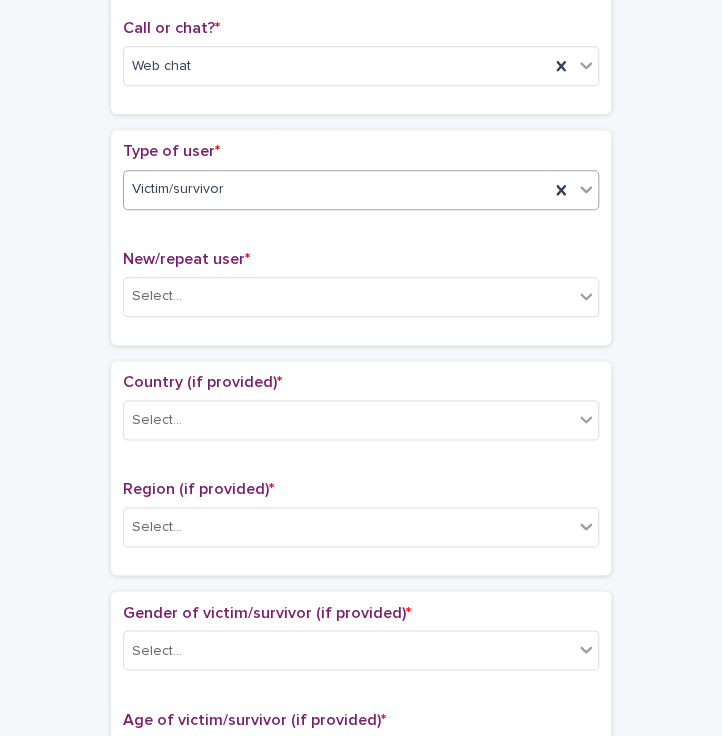 scroll, scrollTop: 368, scrollLeft: 0, axis: vertical 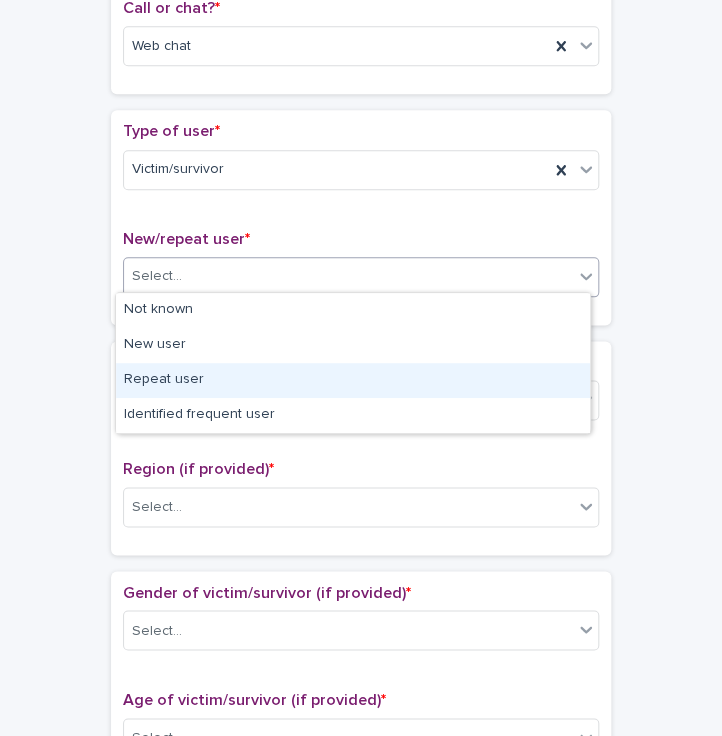 drag, startPoint x: 181, startPoint y: 281, endPoint x: 206, endPoint y: 381, distance: 103.077644 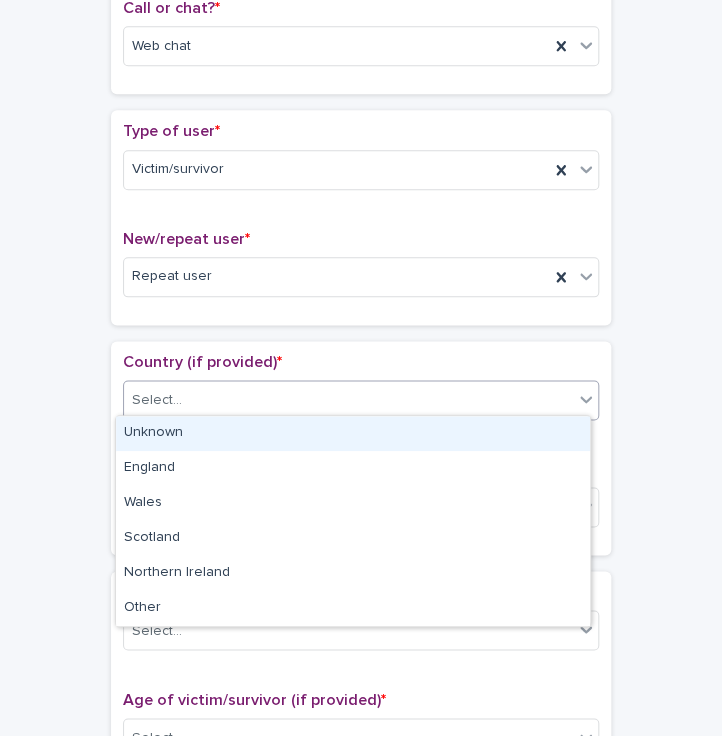click on "Select..." at bounding box center [348, 400] 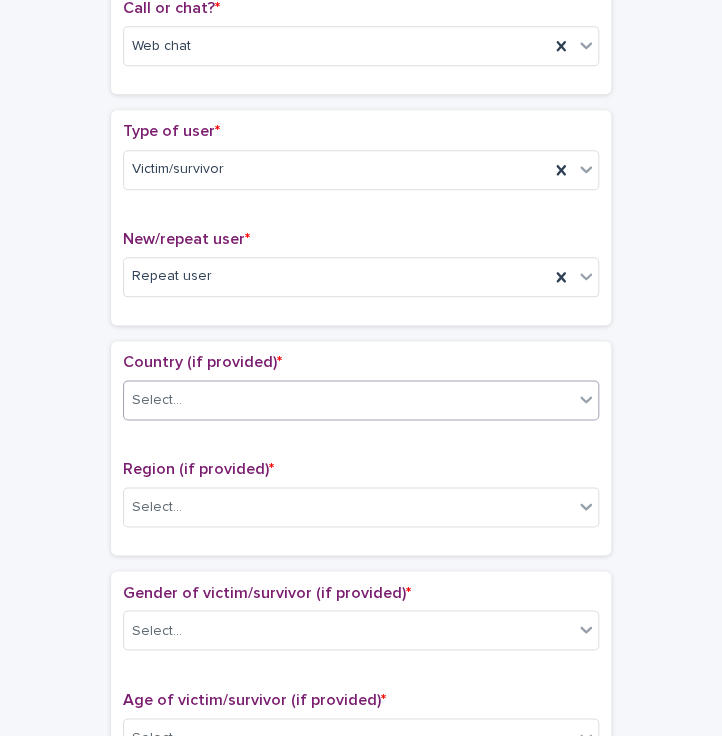 click on "Select..." at bounding box center [348, 400] 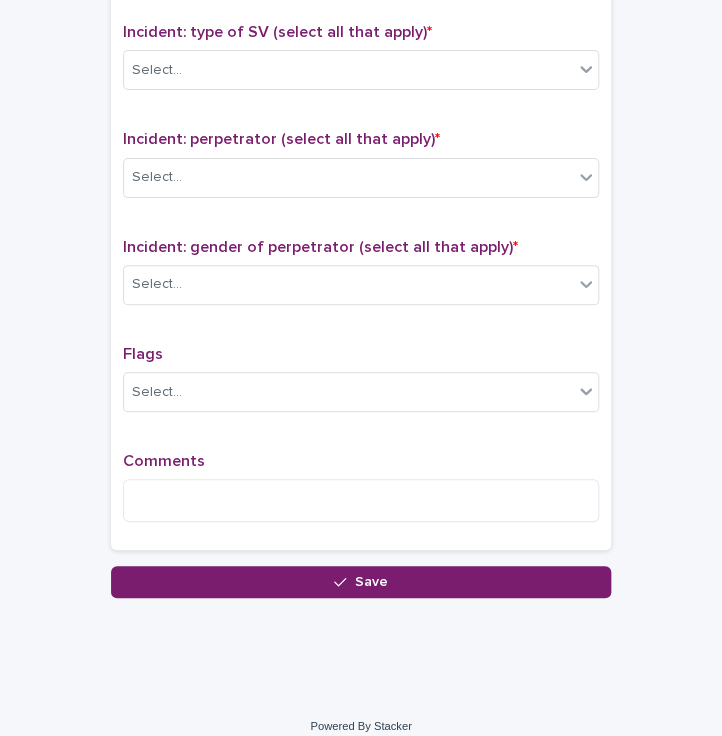 scroll, scrollTop: 1490, scrollLeft: 0, axis: vertical 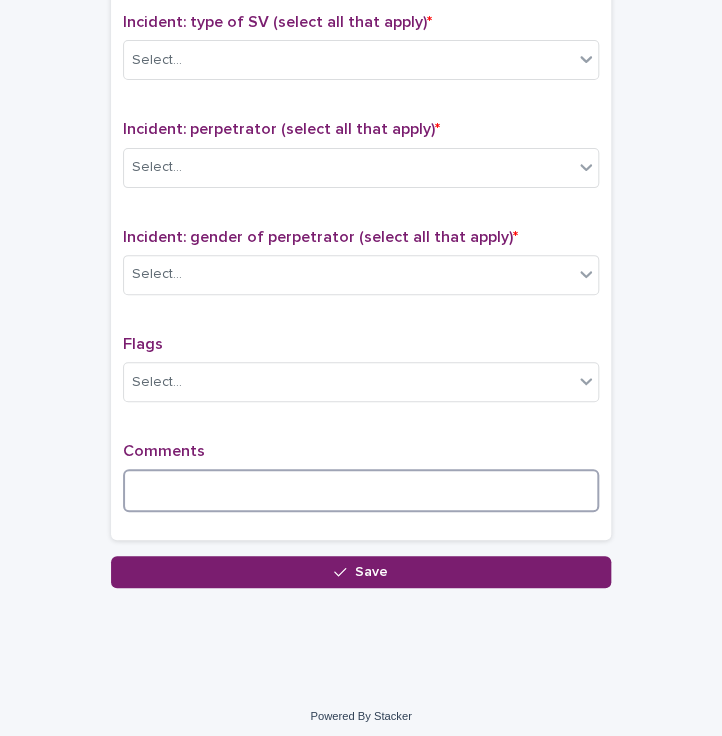 click at bounding box center (361, 490) 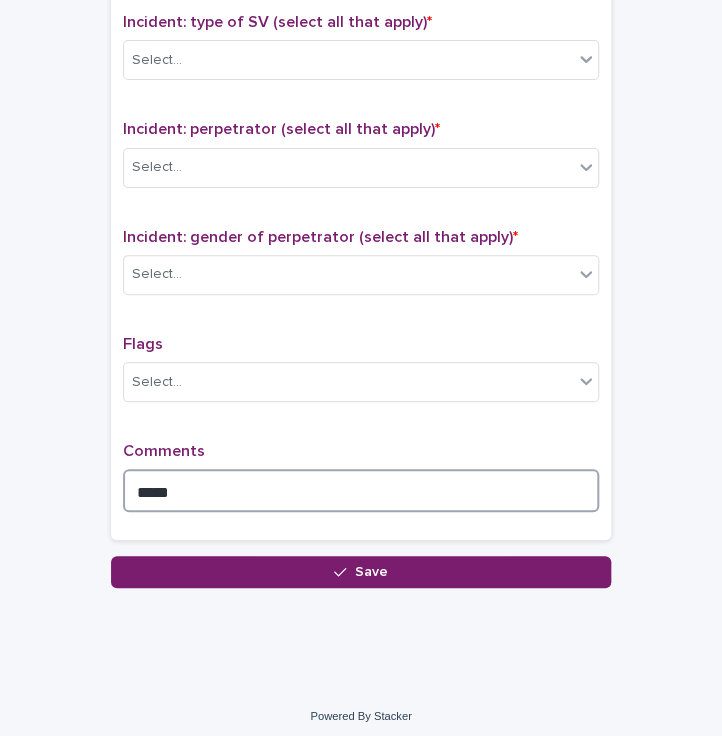 type on "*****" 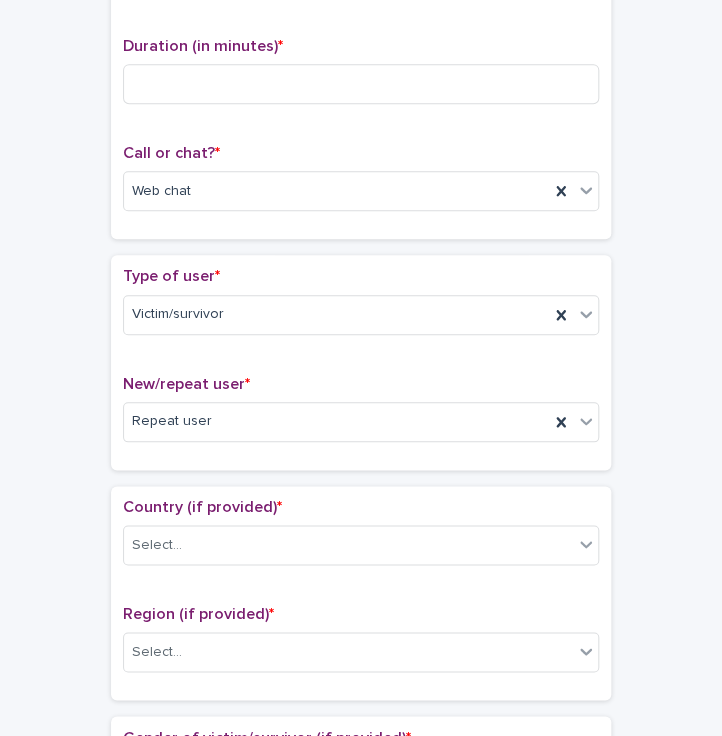 scroll, scrollTop: 0, scrollLeft: 0, axis: both 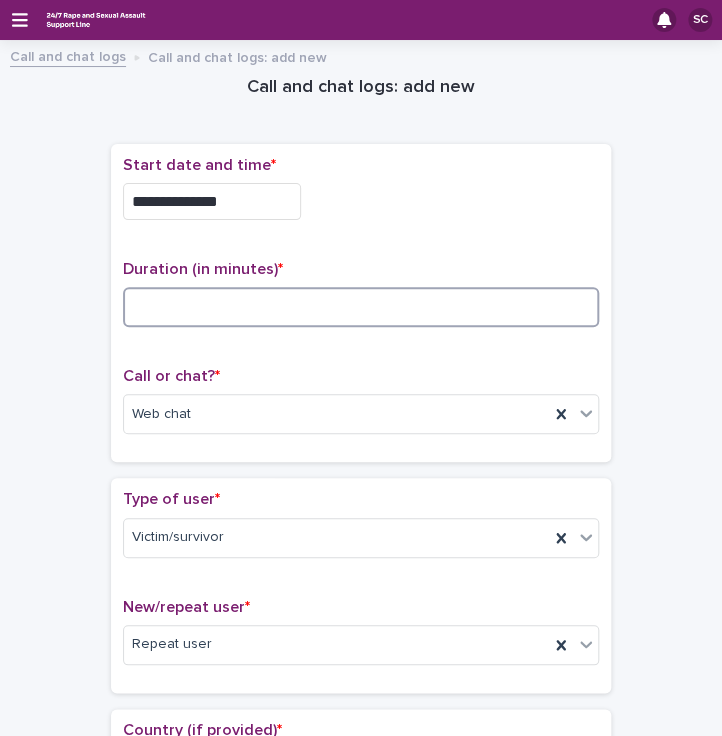 click at bounding box center (361, 307) 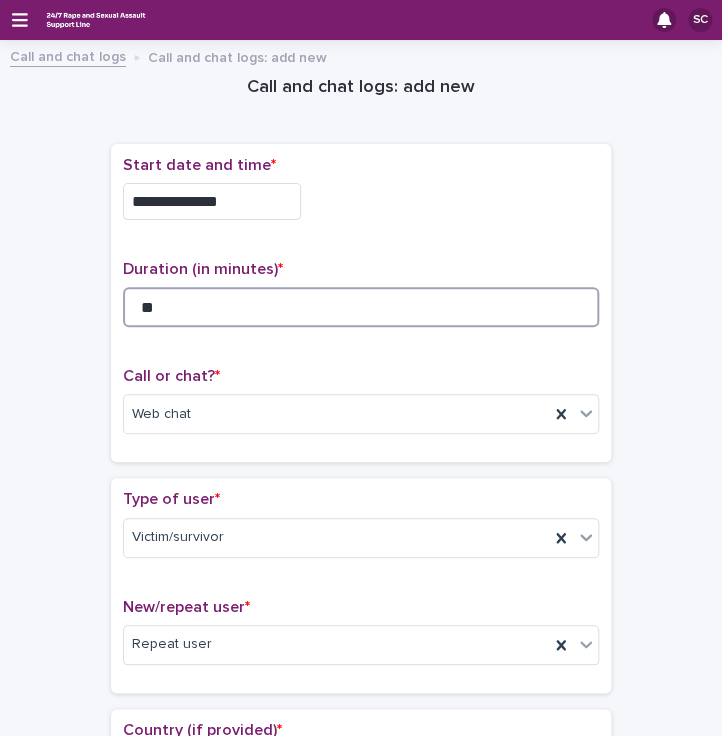 type on "**" 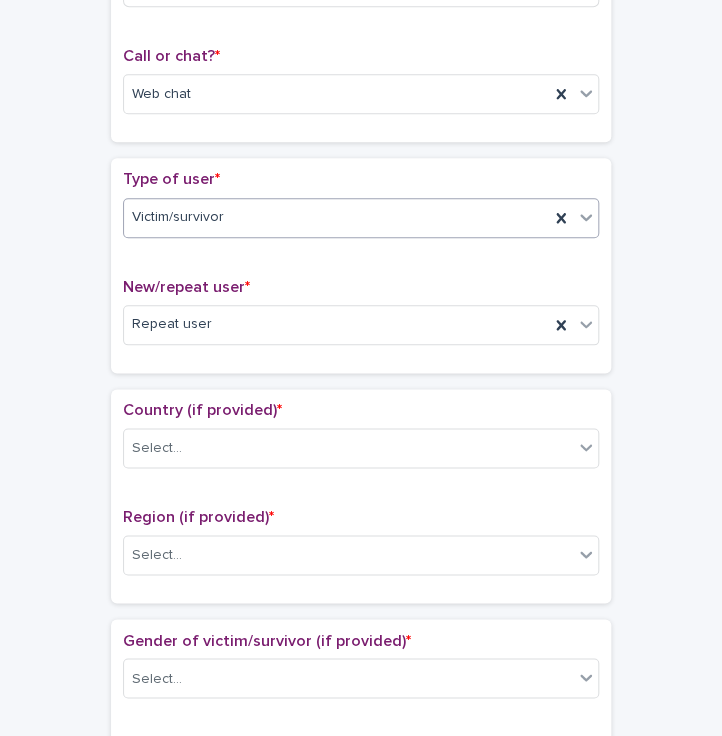 scroll, scrollTop: 324, scrollLeft: 0, axis: vertical 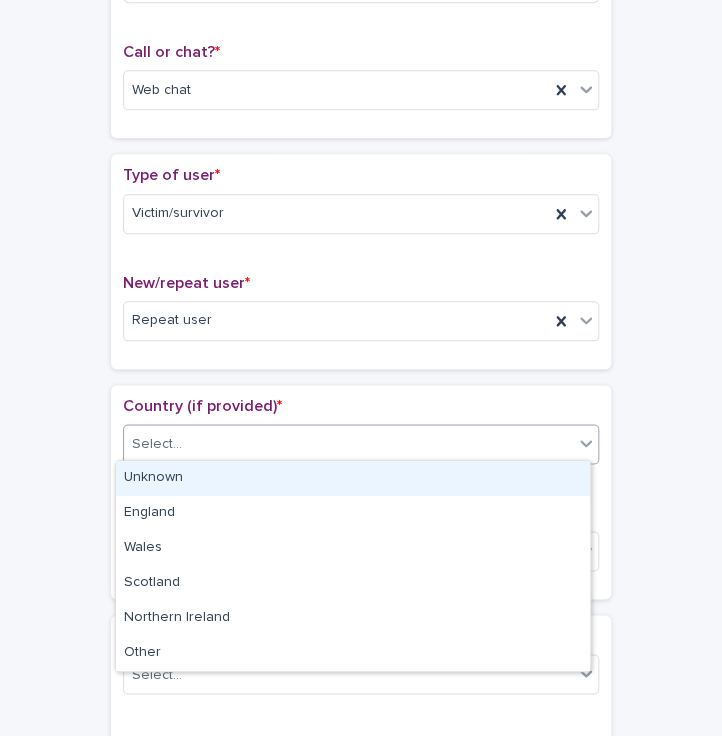 click at bounding box center [185, 444] 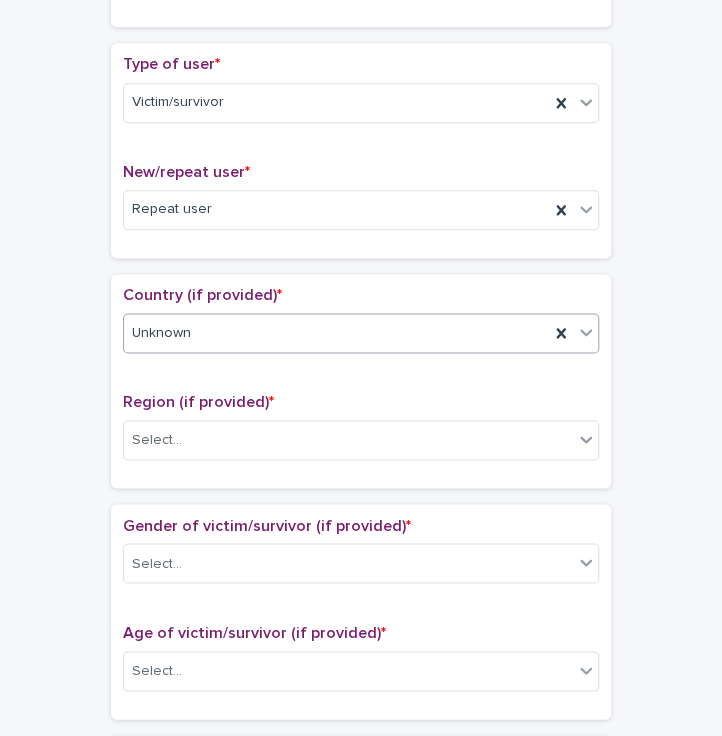 scroll, scrollTop: 436, scrollLeft: 0, axis: vertical 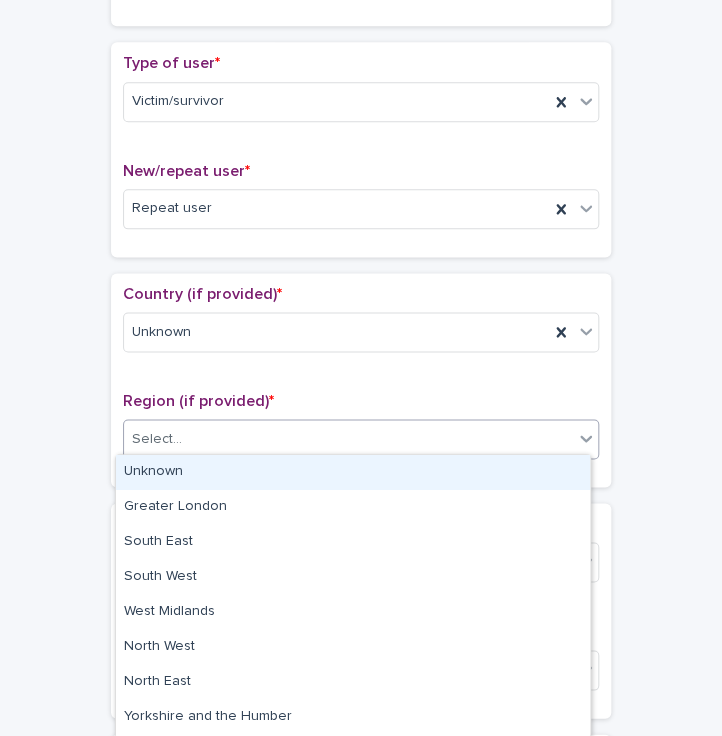 click on "Select..." at bounding box center [348, 439] 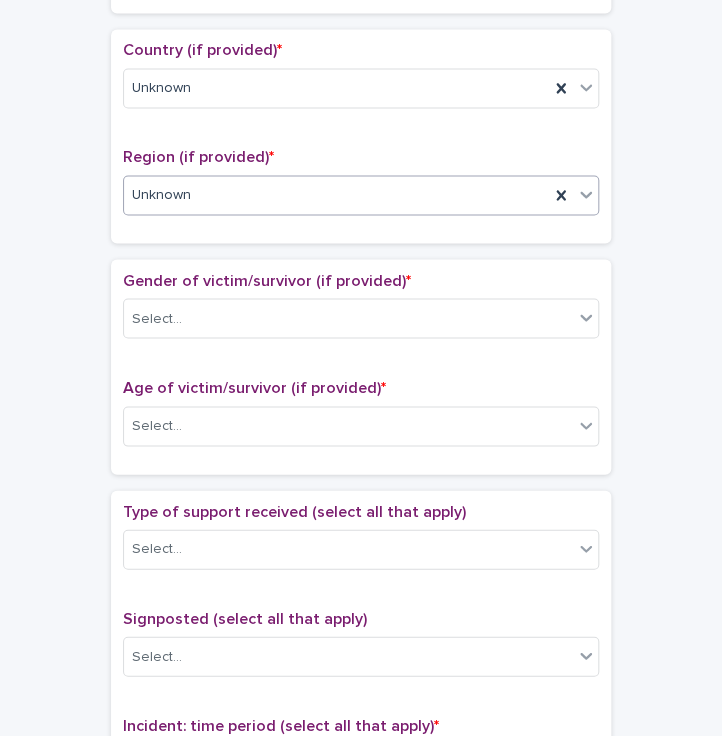 scroll, scrollTop: 695, scrollLeft: 0, axis: vertical 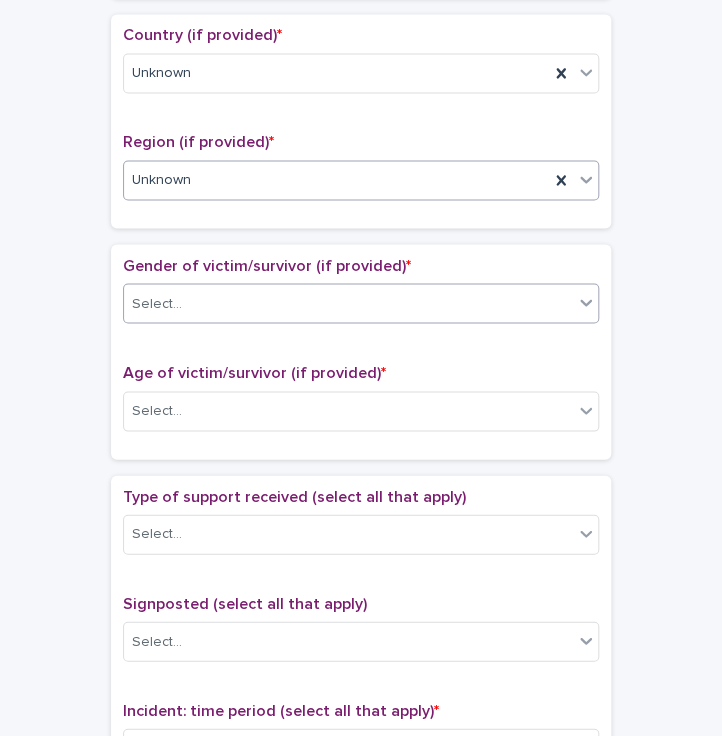 click on "Select..." at bounding box center [348, 303] 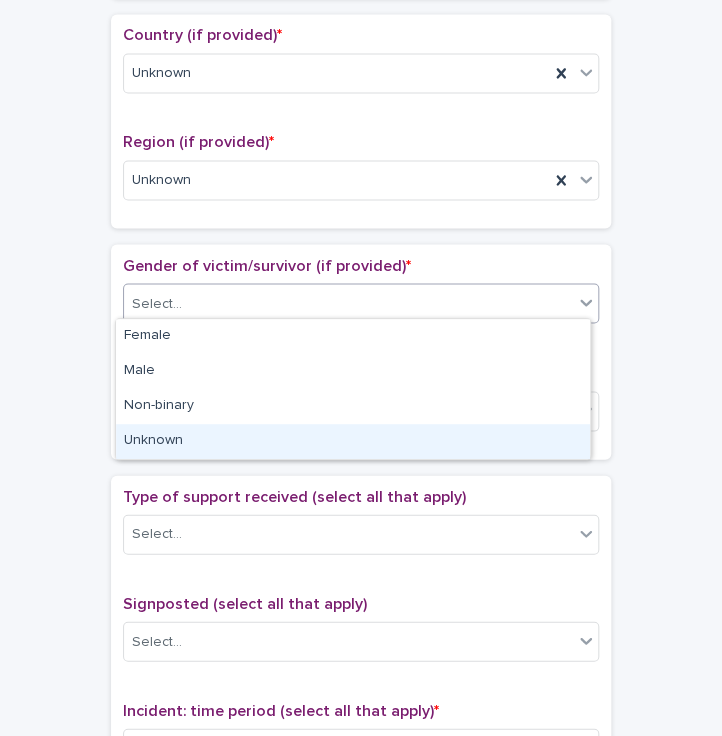 click on "Unknown" at bounding box center (353, 441) 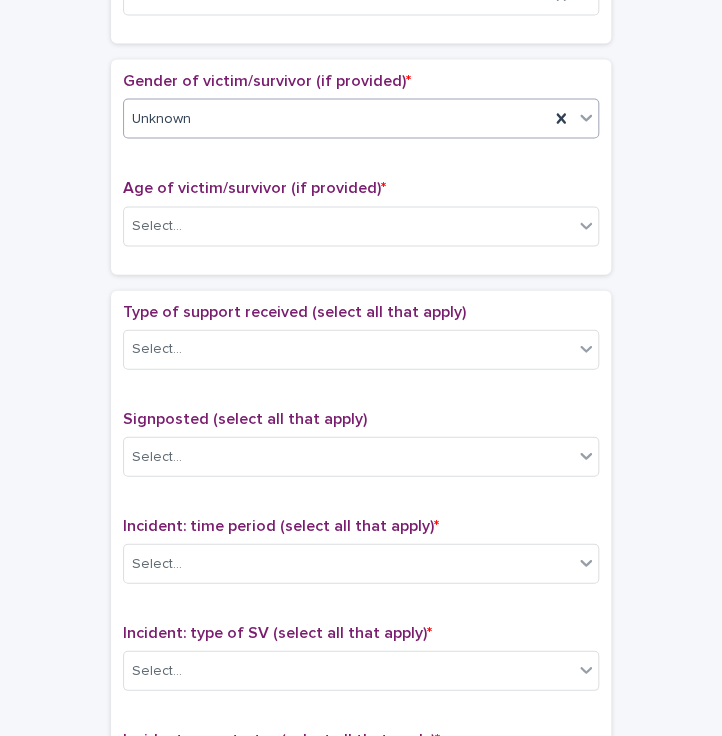 scroll, scrollTop: 880, scrollLeft: 0, axis: vertical 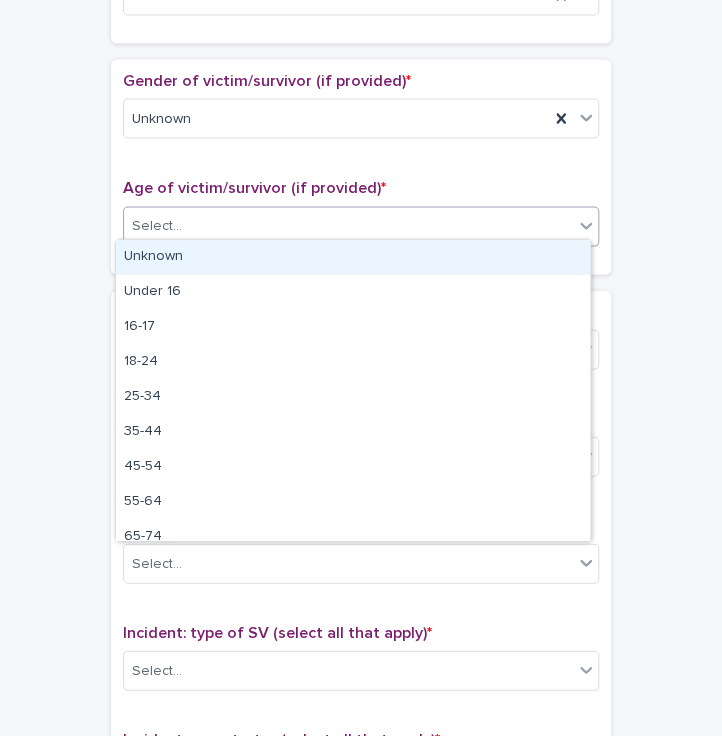 drag, startPoint x: 176, startPoint y: 225, endPoint x: 185, endPoint y: 246, distance: 22.847319 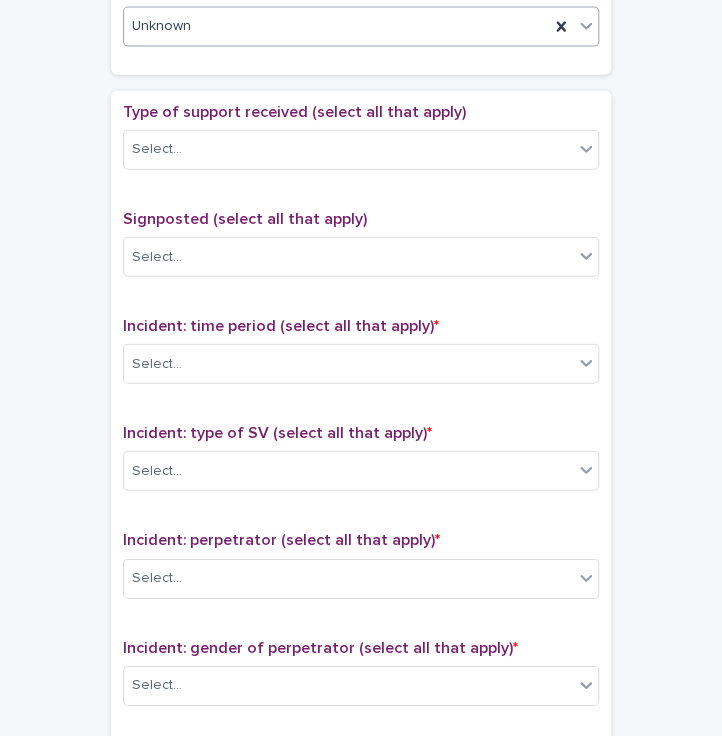 scroll, scrollTop: 1088, scrollLeft: 0, axis: vertical 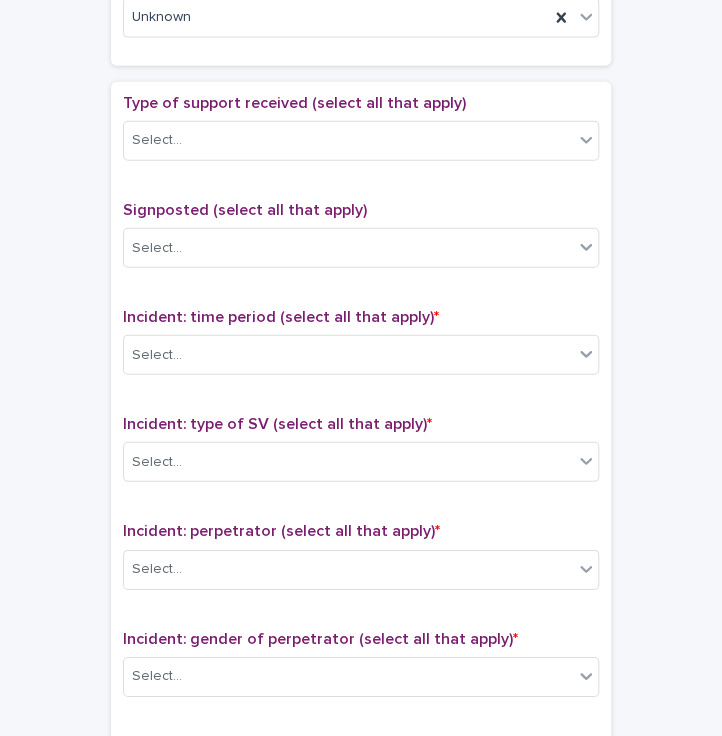 click on "Type of support received (select all that apply) Select..." at bounding box center [361, 135] 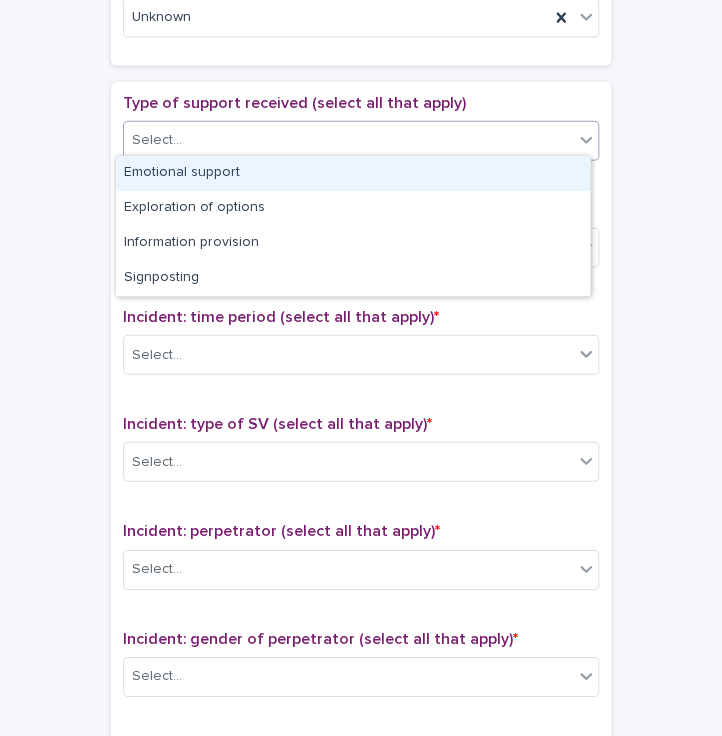 click on "Select..." at bounding box center [348, 140] 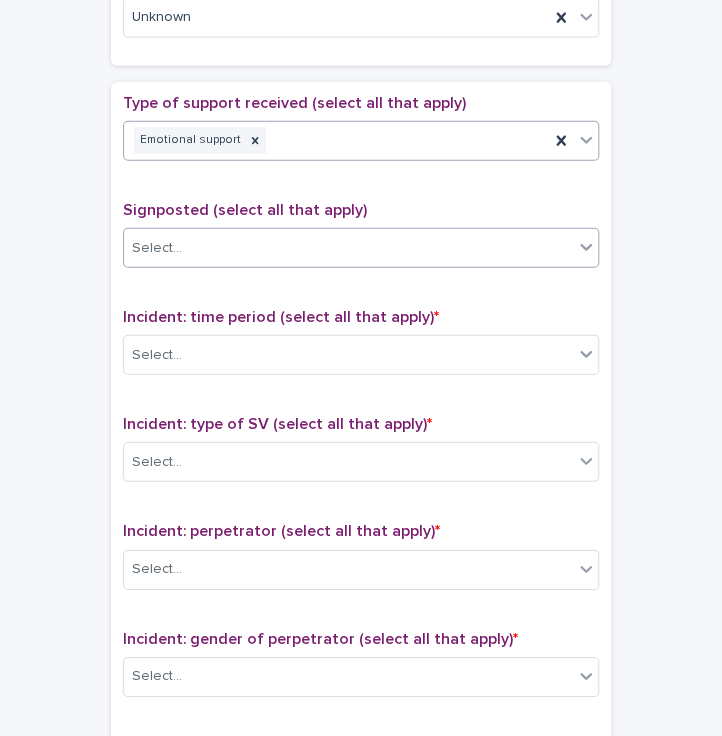 click on "Select..." at bounding box center [348, 248] 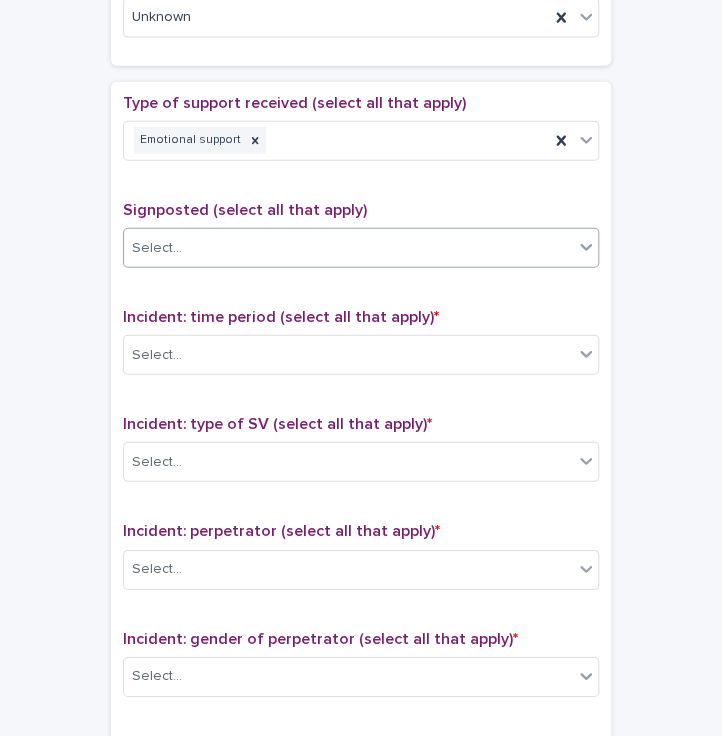 click on "Select..." at bounding box center [348, 248] 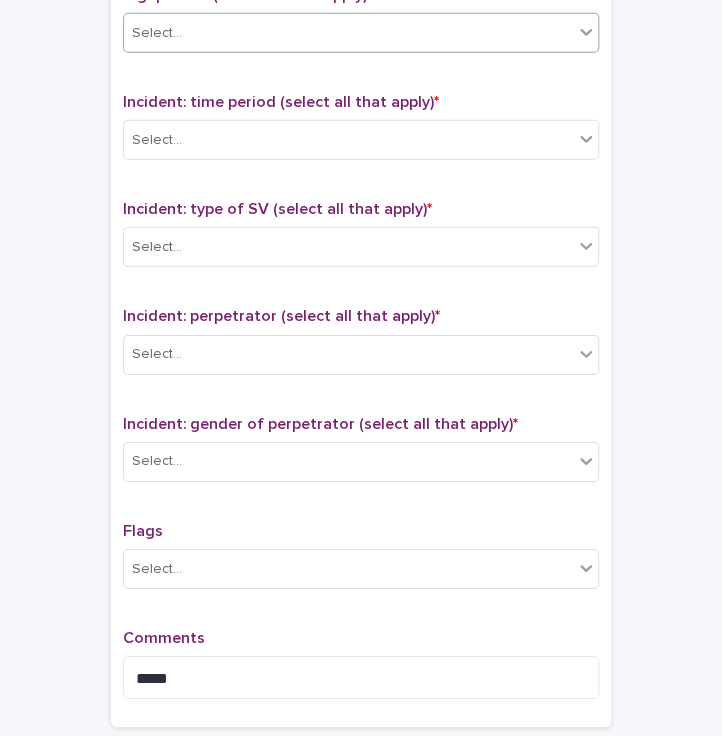 scroll, scrollTop: 1304, scrollLeft: 0, axis: vertical 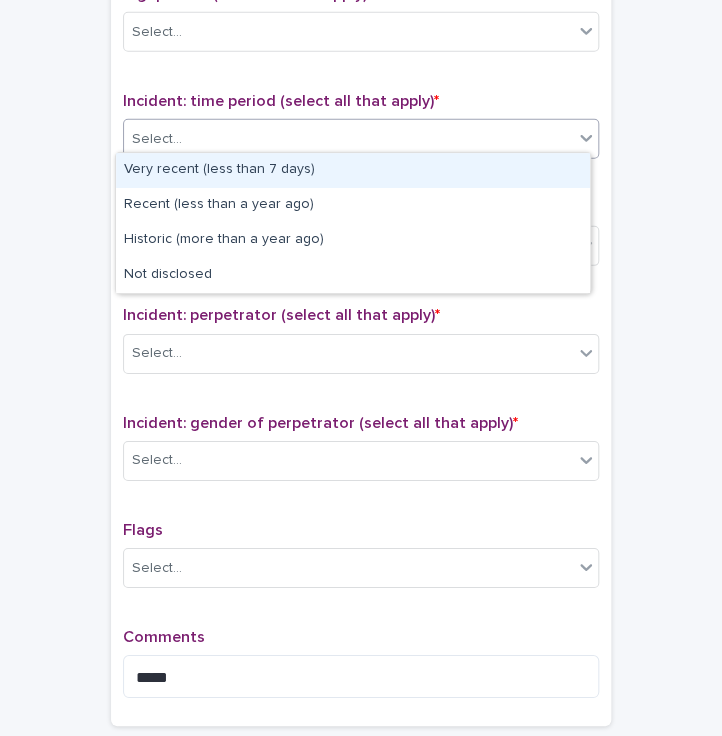 click at bounding box center (185, 139) 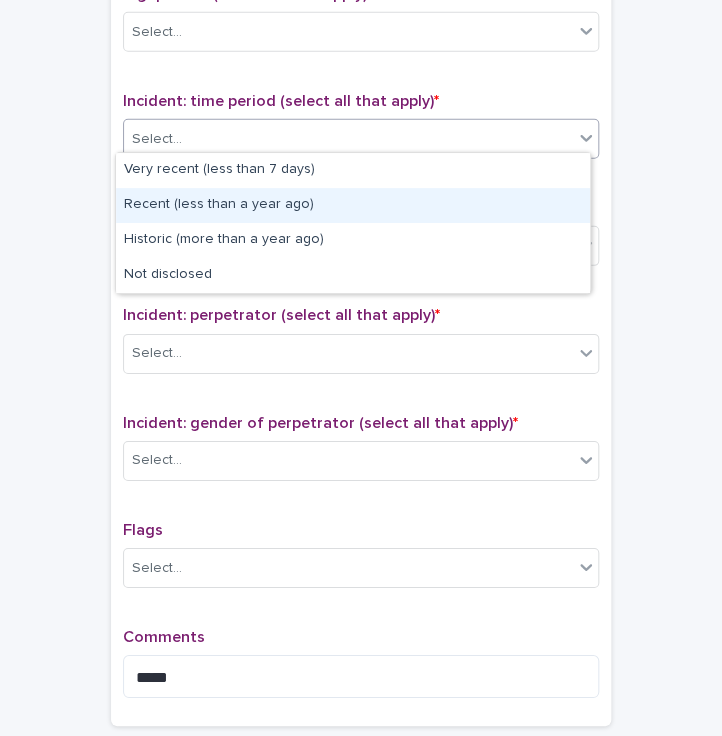 click on "Recent (less than a year ago)" at bounding box center [353, 205] 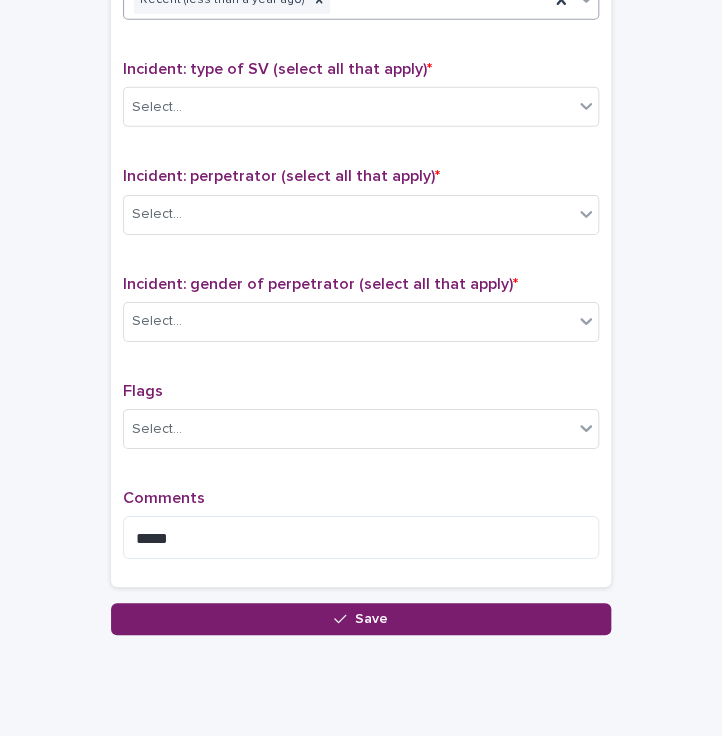 scroll, scrollTop: 1455, scrollLeft: 0, axis: vertical 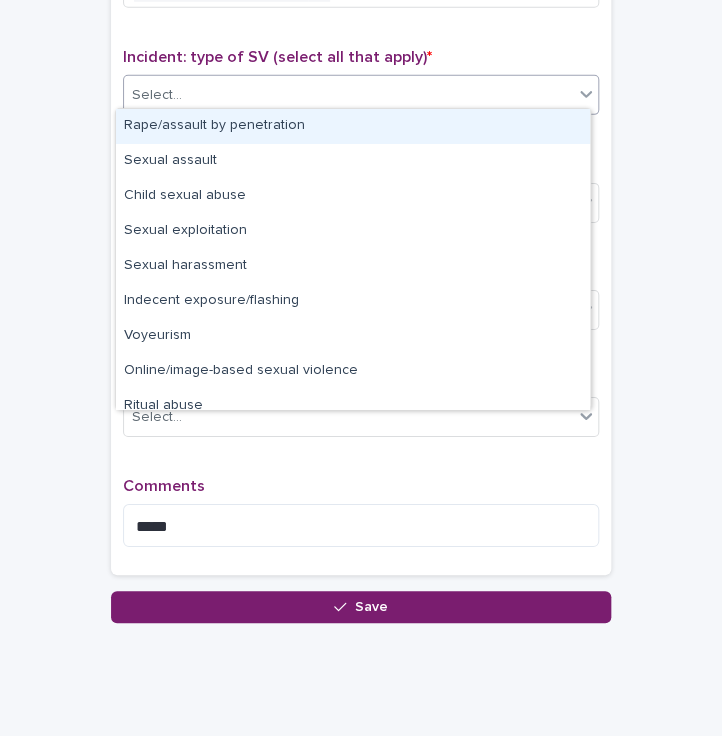 click on "Select..." at bounding box center [348, 95] 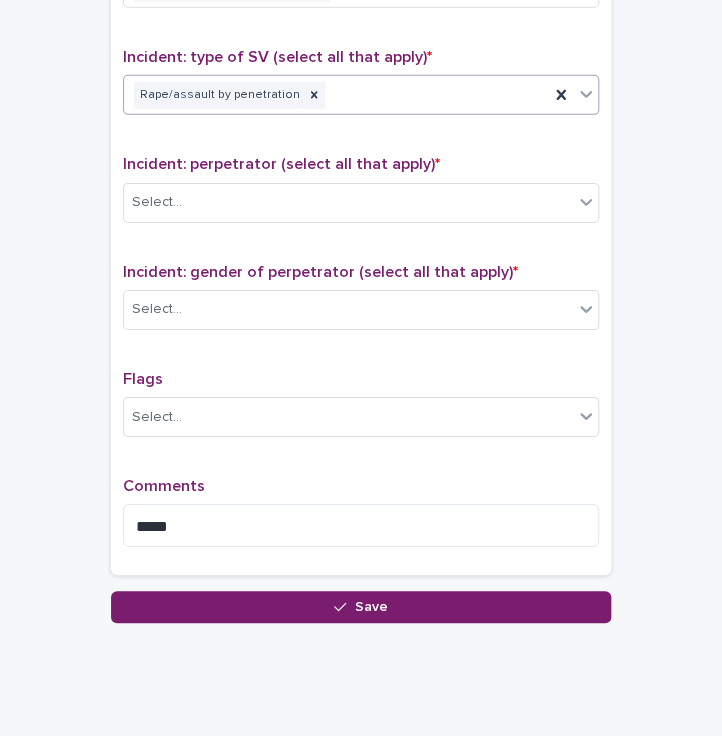 scroll, scrollTop: 1490, scrollLeft: 0, axis: vertical 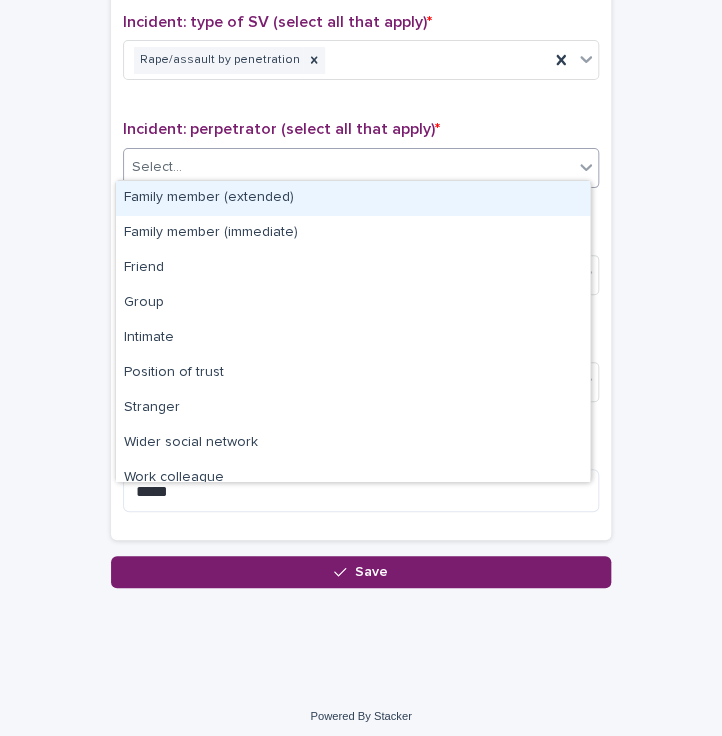 click on "Select..." at bounding box center [348, 167] 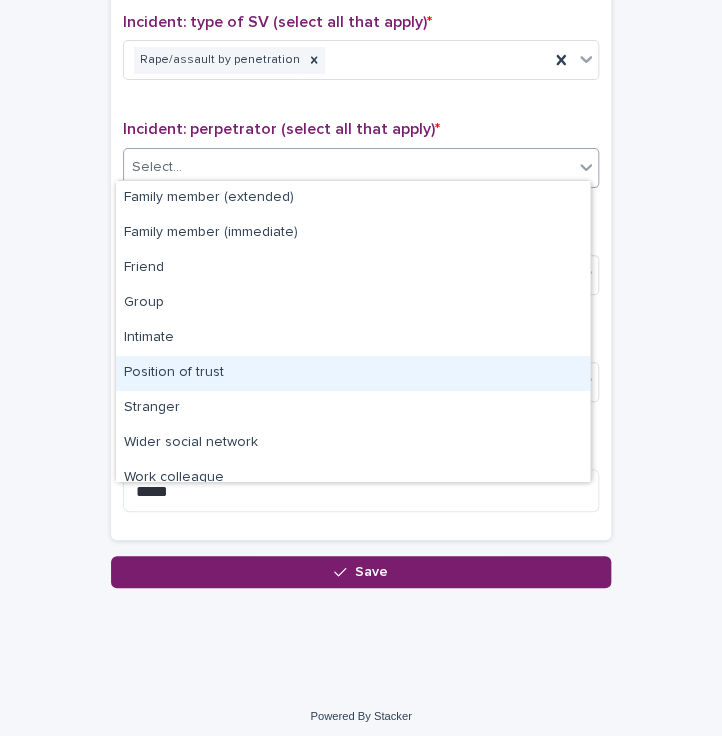 click on "Position of trust" at bounding box center [353, 373] 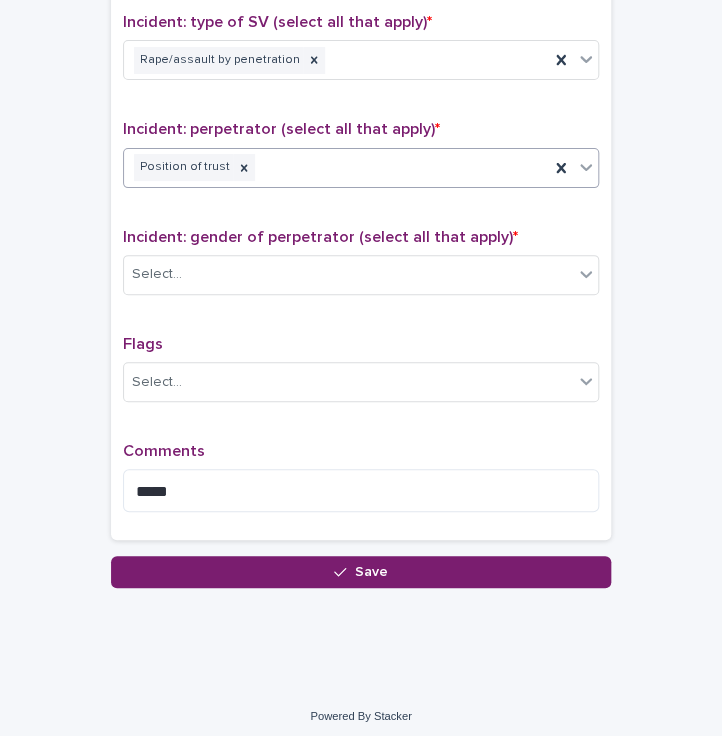 click on "Position of trust" at bounding box center (336, 167) 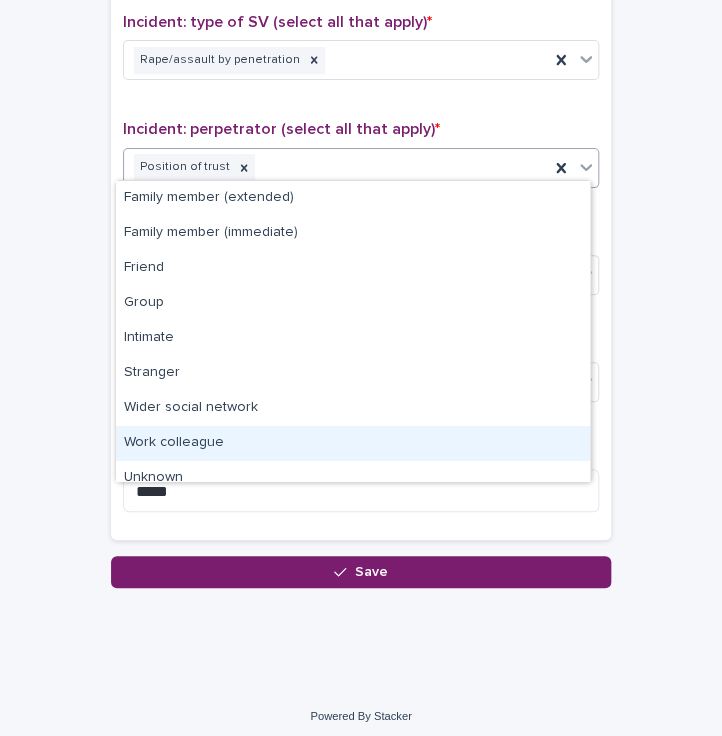 click on "Work colleague" at bounding box center [353, 443] 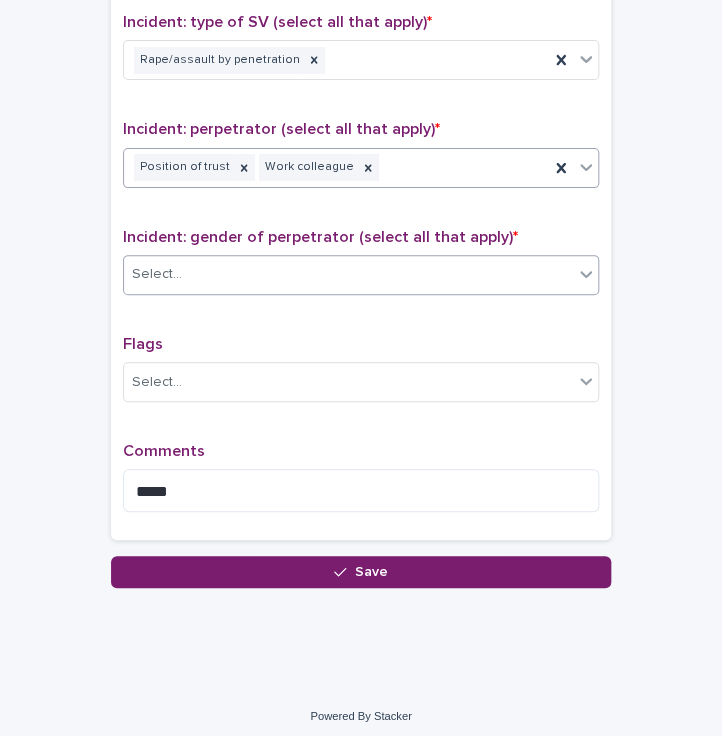 click on "Select..." at bounding box center [348, 274] 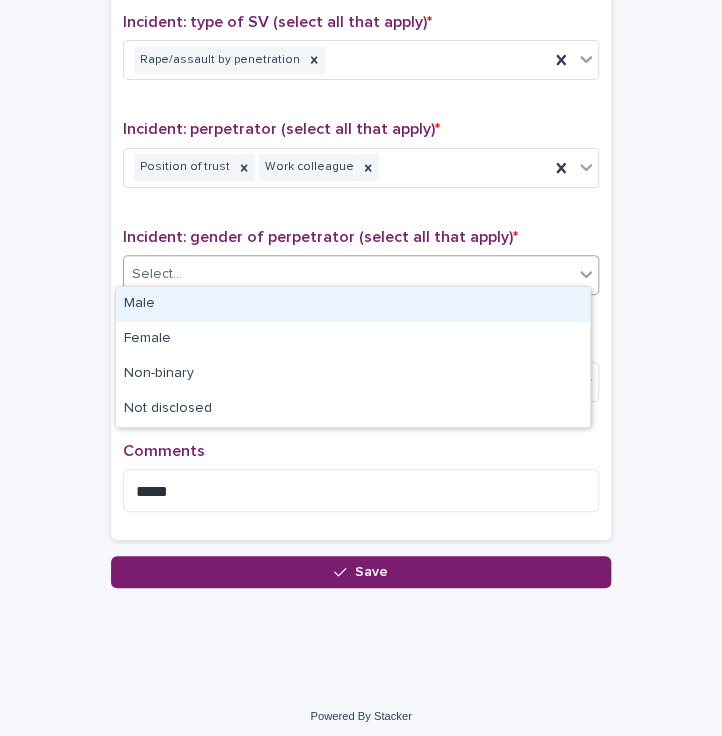 click on "Male" at bounding box center (353, 304) 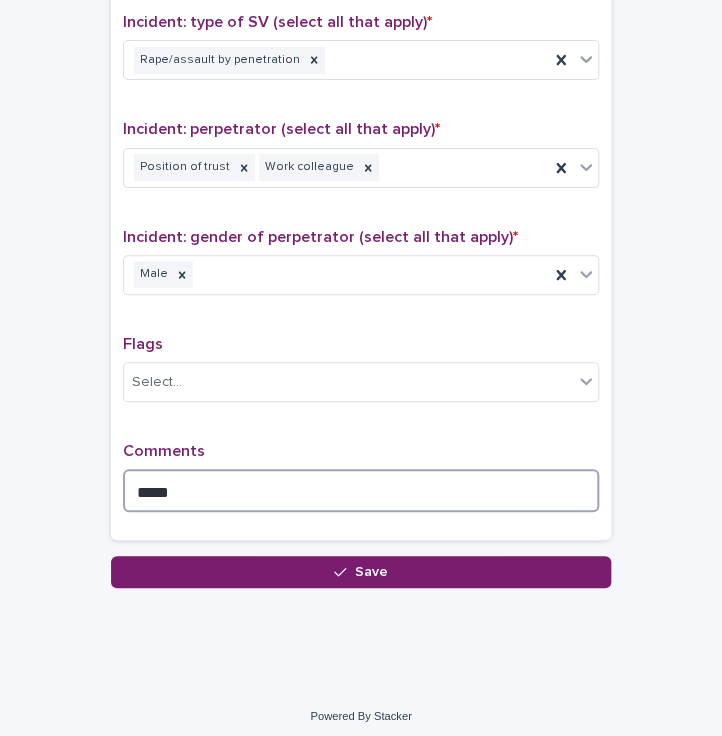 click on "*****" at bounding box center (361, 490) 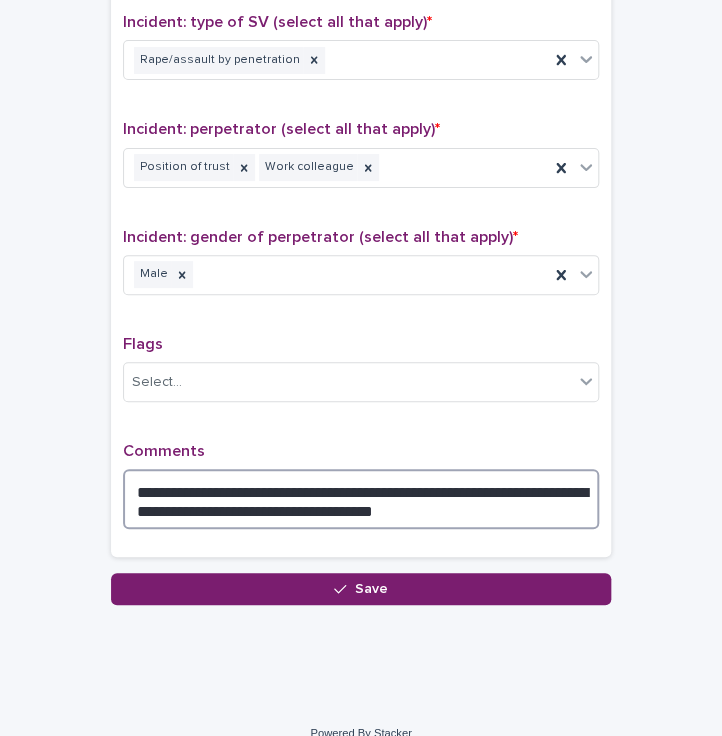 click on "**********" at bounding box center (361, 499) 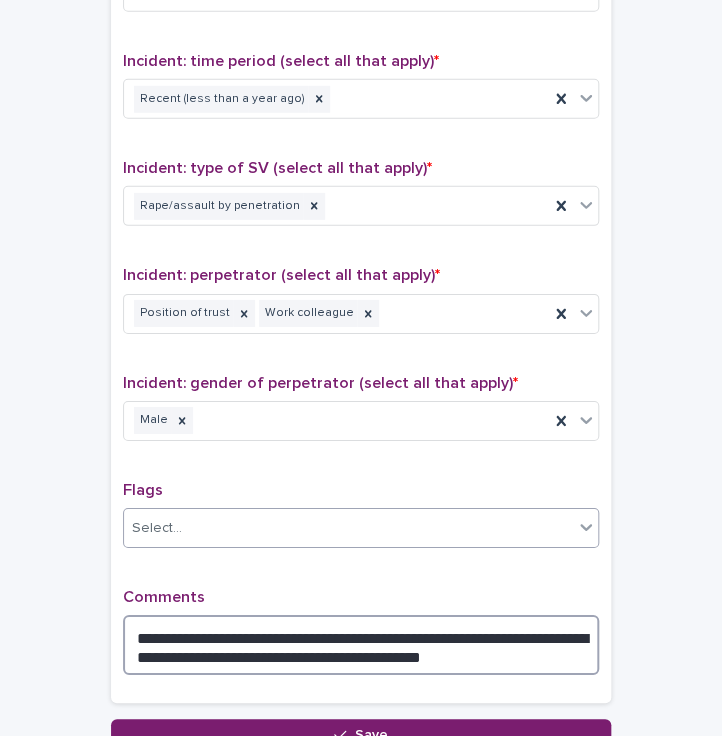 scroll, scrollTop: 1507, scrollLeft: 0, axis: vertical 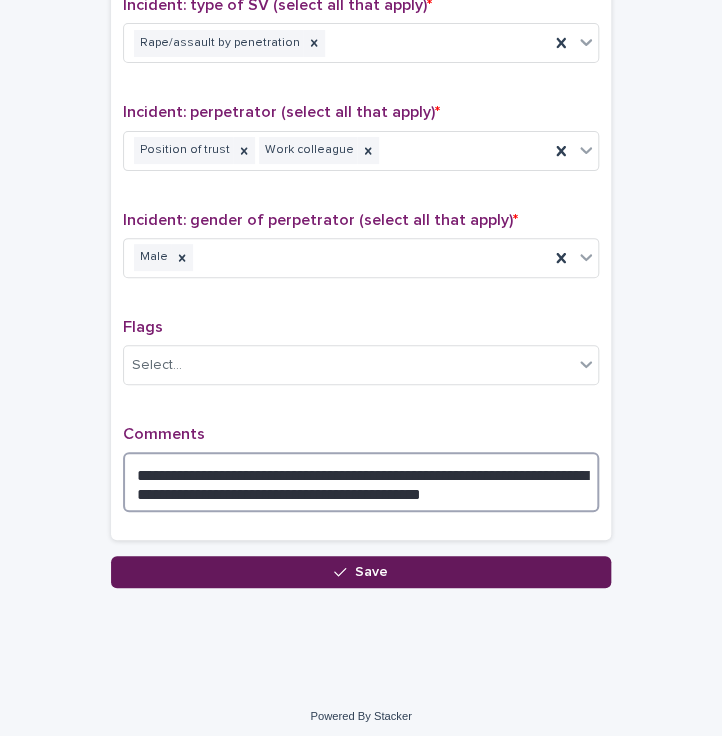 type on "**********" 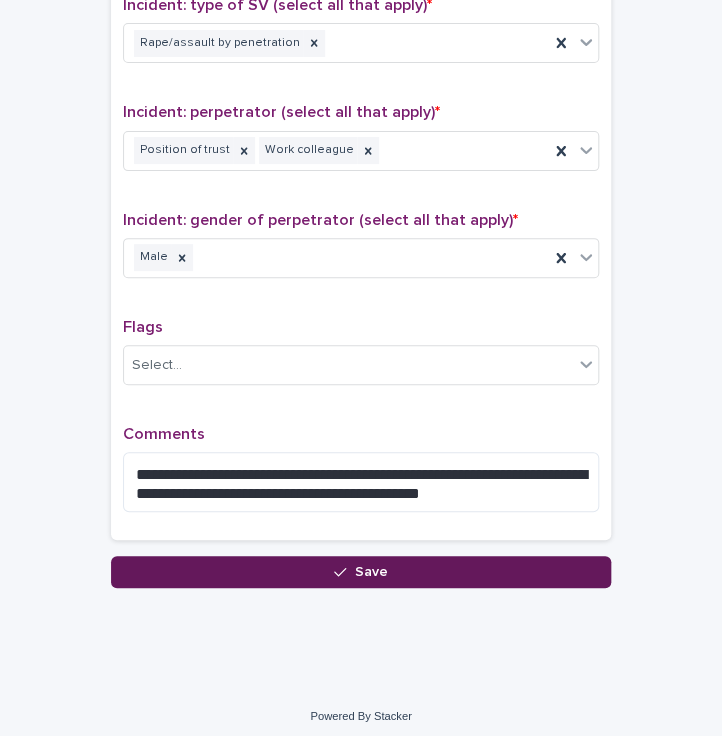 click 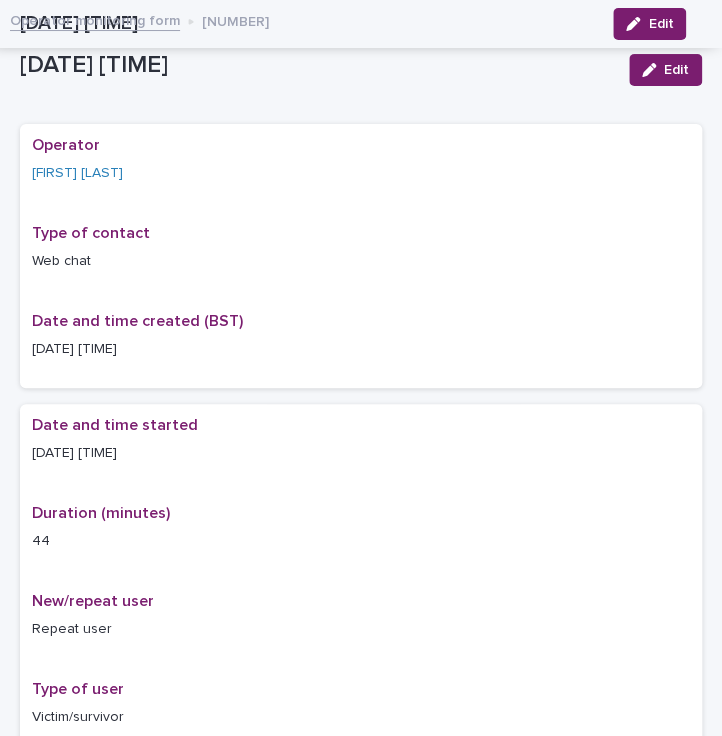 scroll, scrollTop: 0, scrollLeft: 0, axis: both 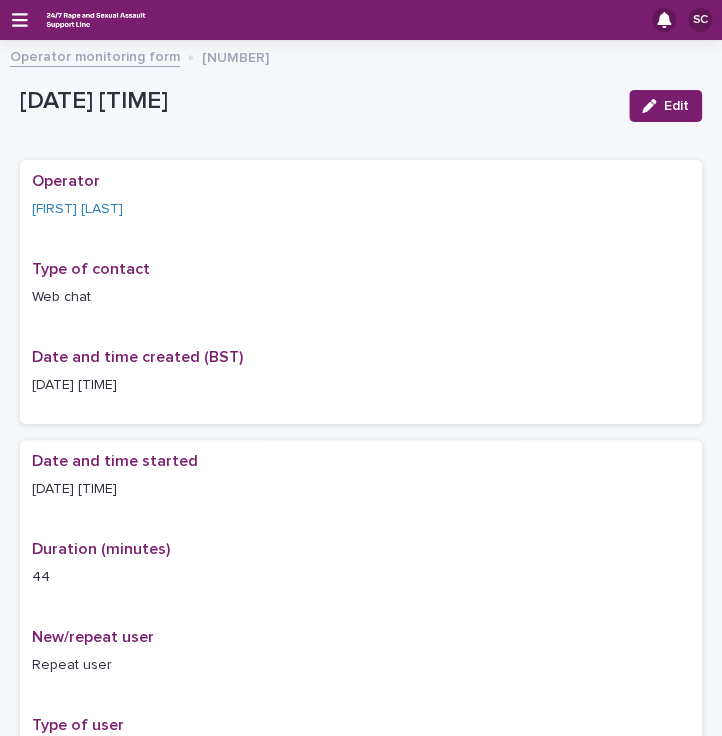 click on "Operator monitoring form" at bounding box center (95, 55) 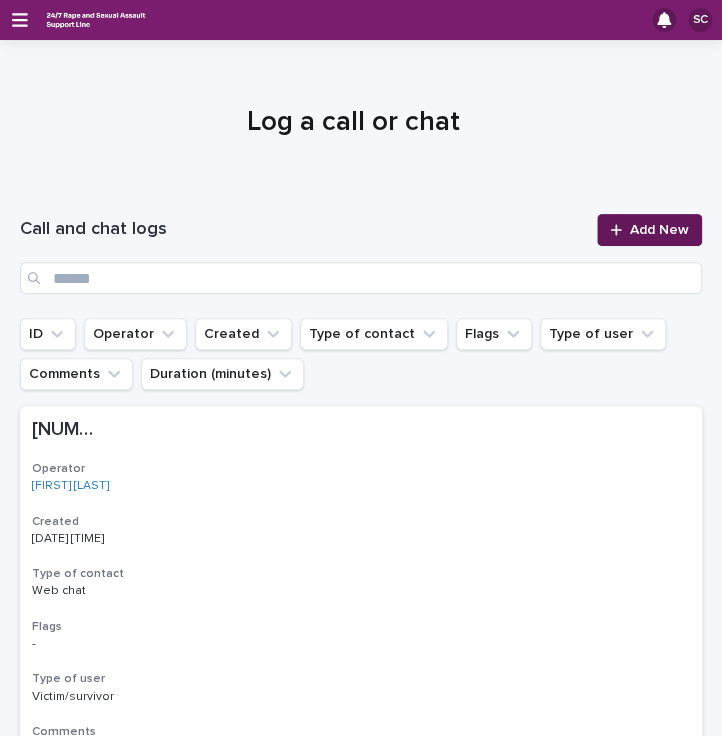 click 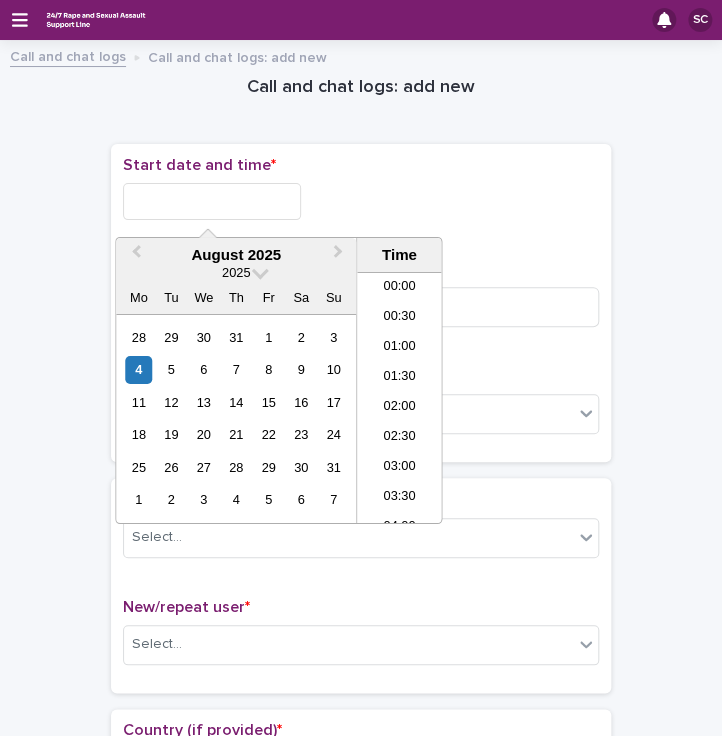 scroll, scrollTop: 880, scrollLeft: 0, axis: vertical 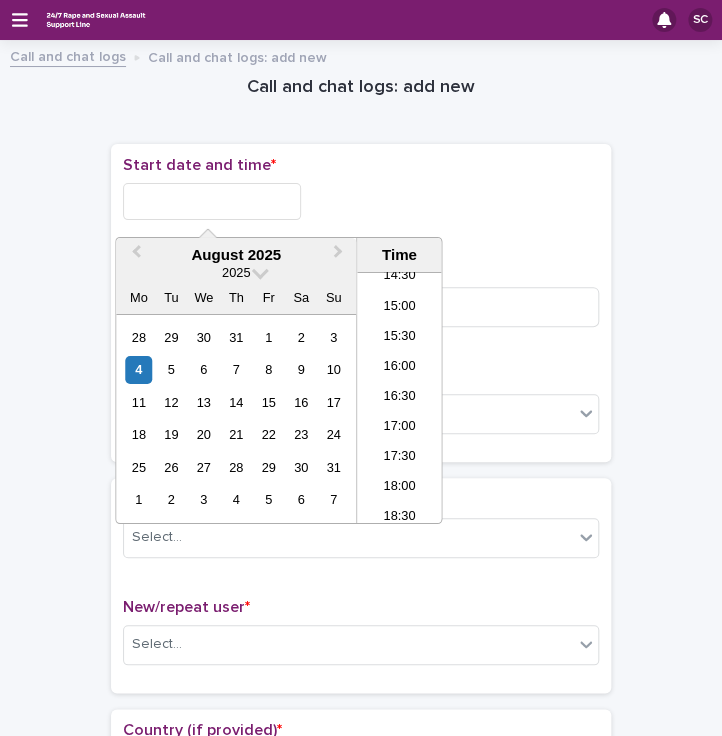 click at bounding box center (212, 201) 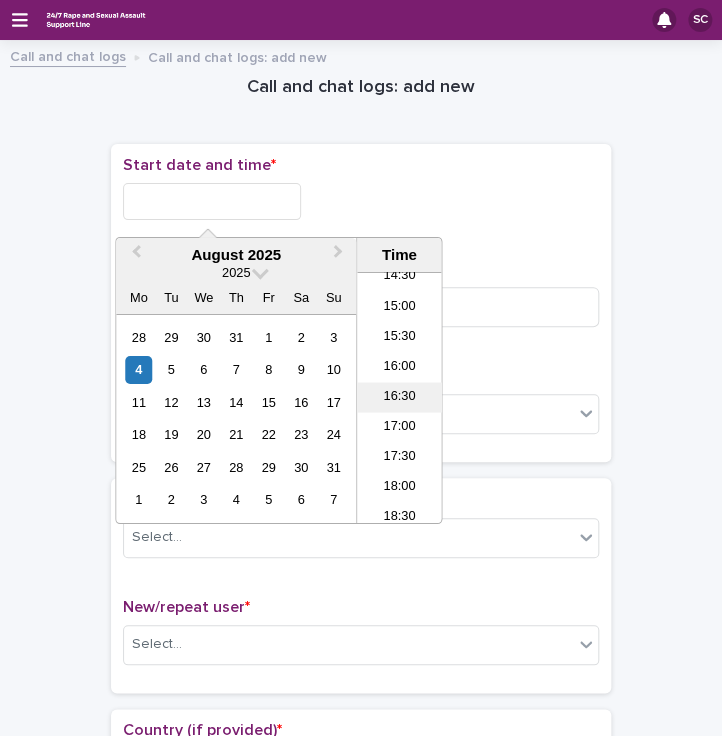 click on "16:30" at bounding box center (399, 398) 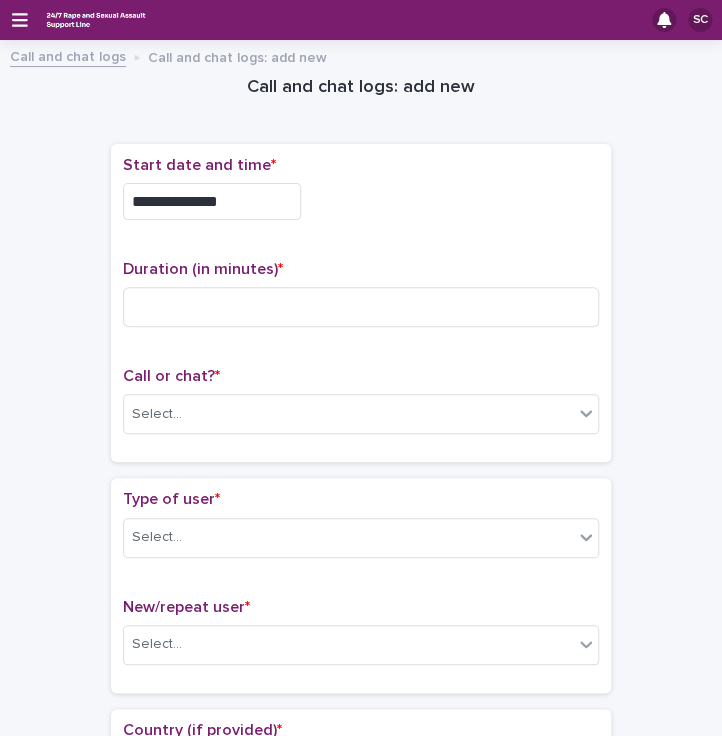 click on "**********" at bounding box center [212, 201] 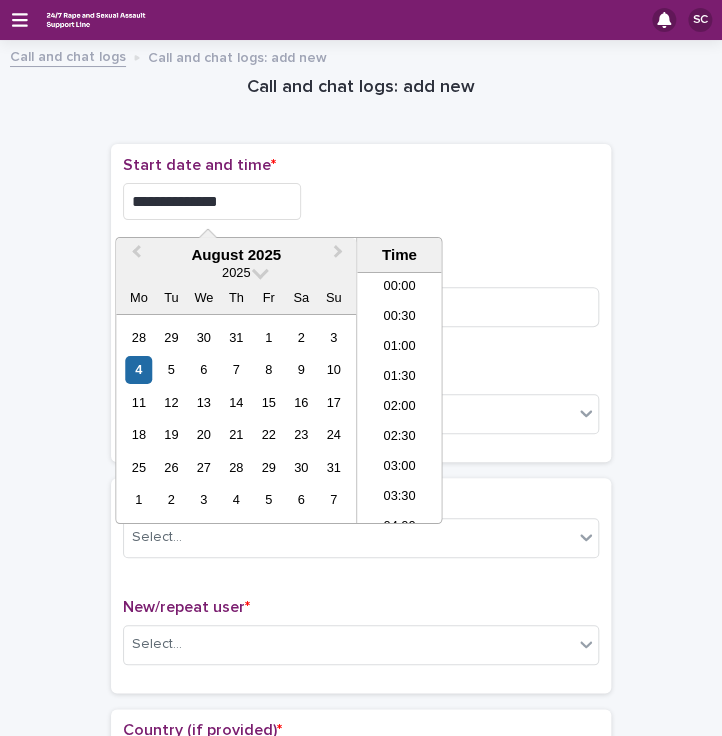 scroll, scrollTop: 880, scrollLeft: 0, axis: vertical 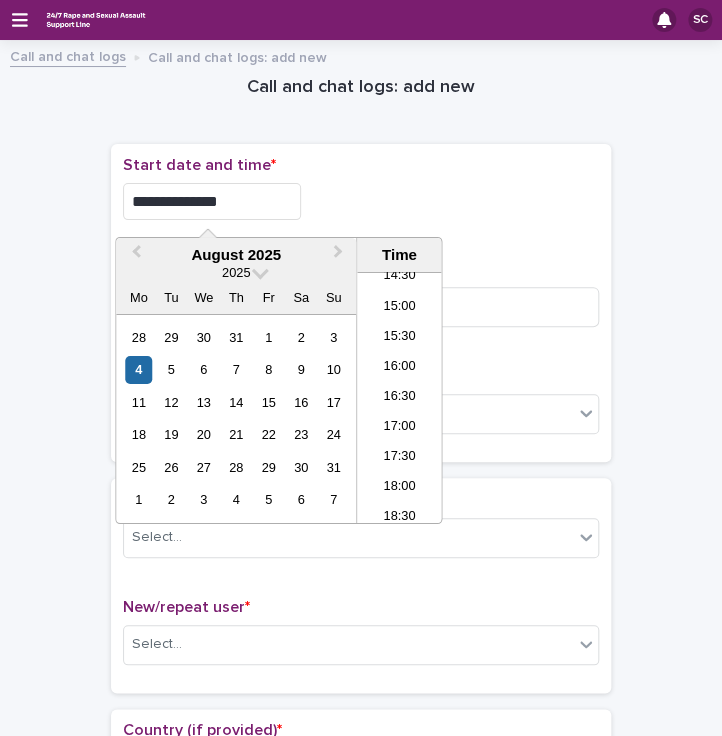 type on "**********" 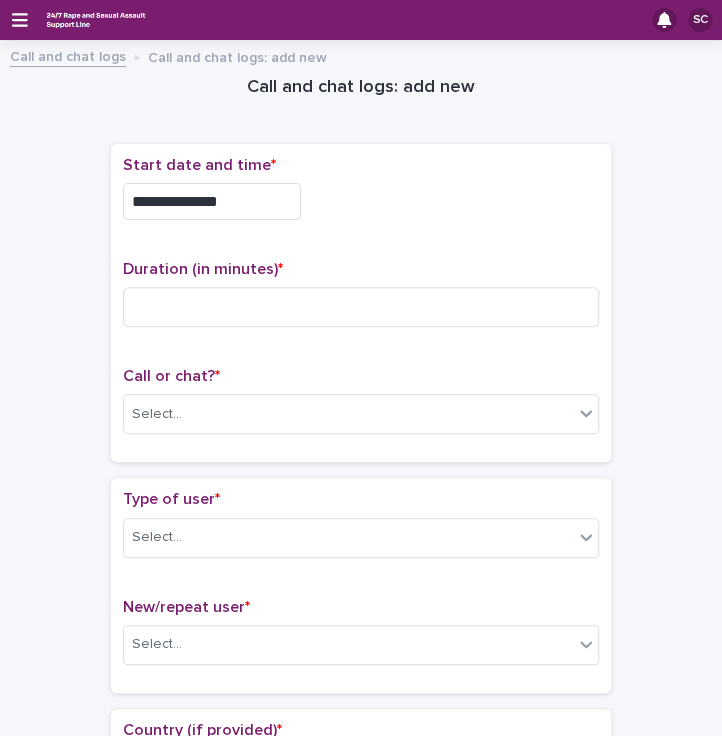 click on "**********" at bounding box center (361, 303) 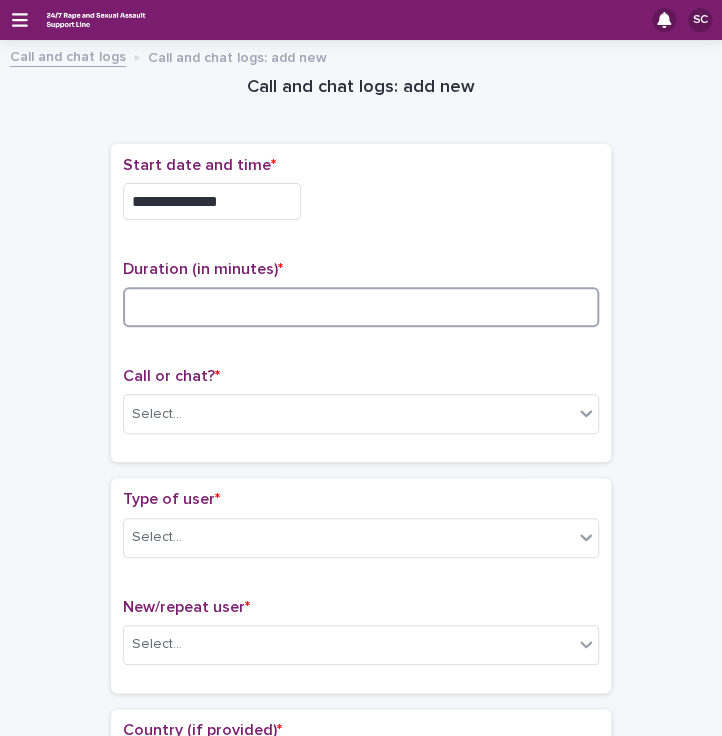click at bounding box center (361, 307) 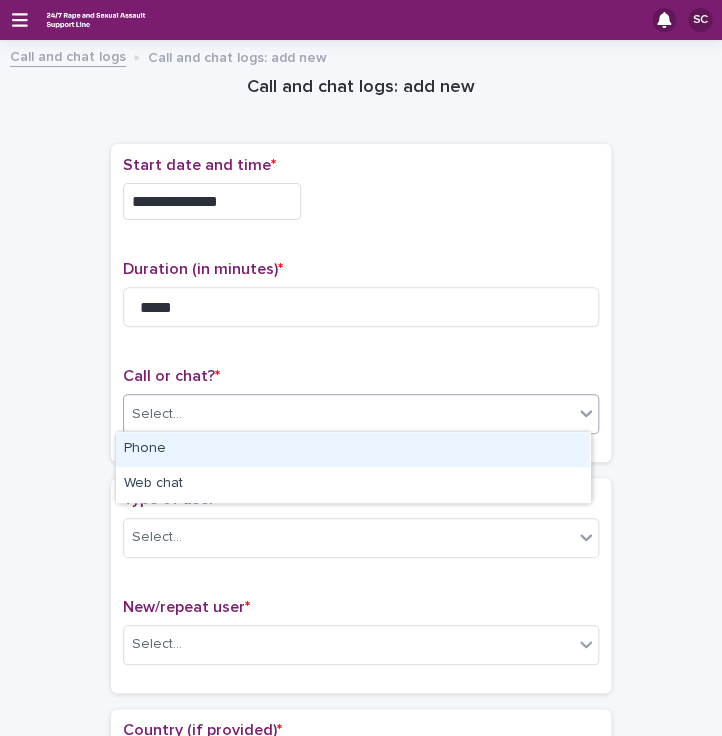 click on "Select..." at bounding box center [348, 414] 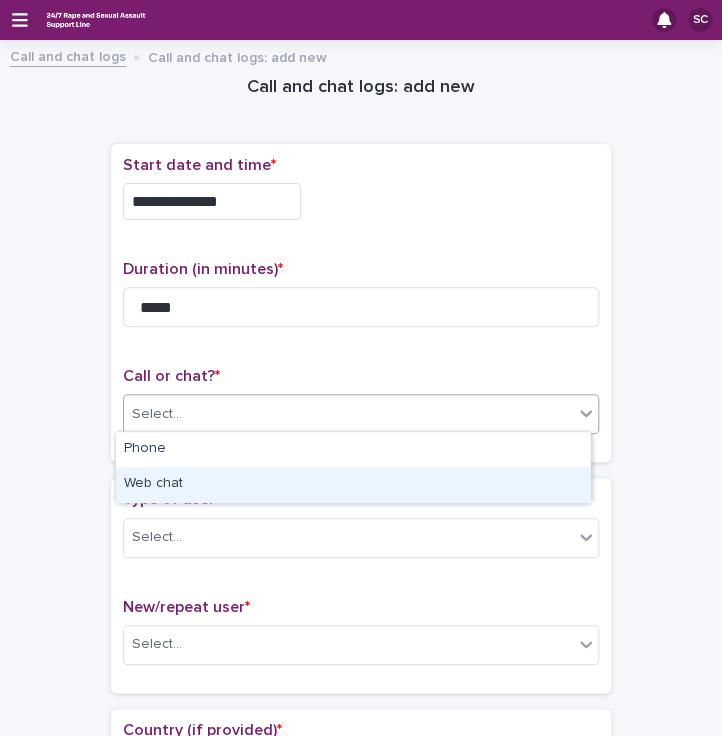 click on "Web chat" at bounding box center (353, 484) 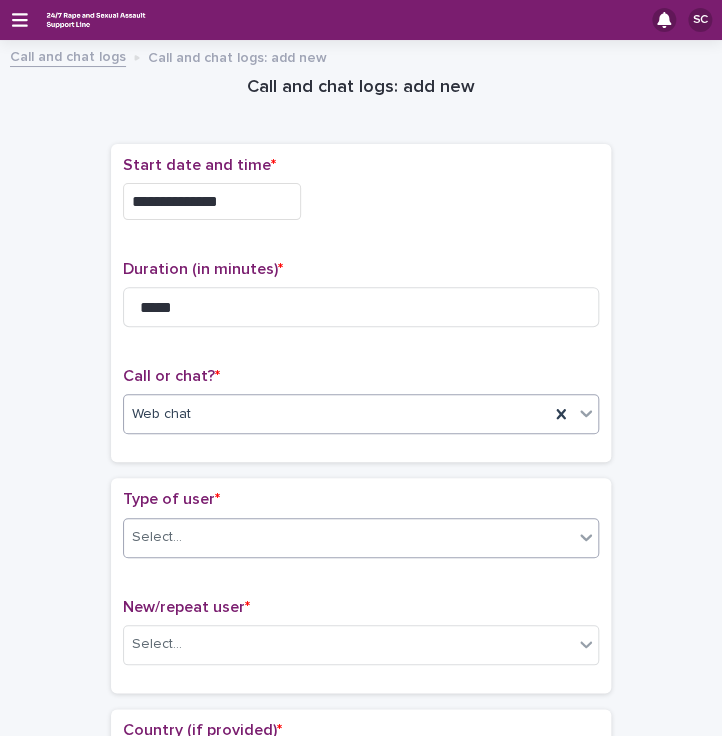 click on "Select..." at bounding box center [348, 537] 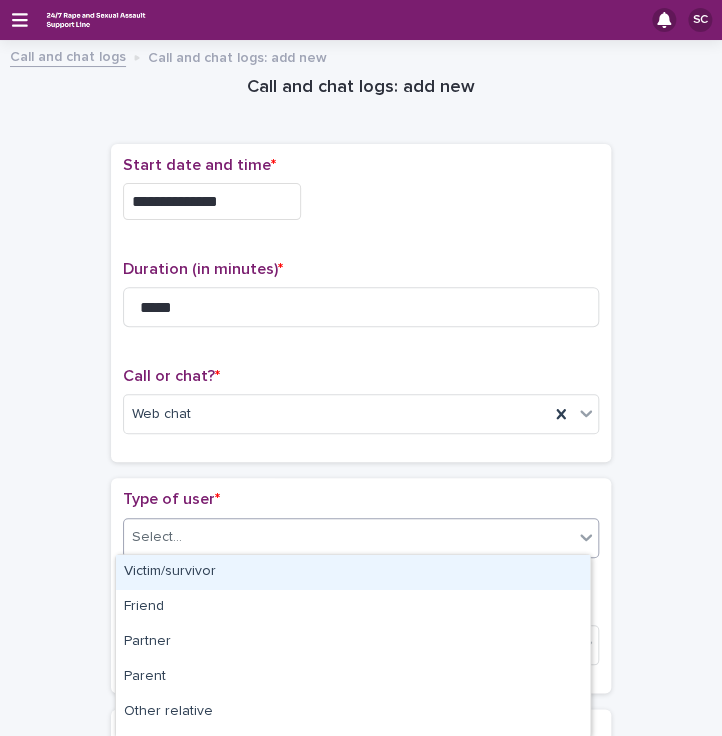click on "Type of user *      option Victim/survivor focused, 1 of 15. 15 results available. Use Up and Down to choose options, press Enter to select the currently focused option, press Escape to exit the menu, press Tab to select the option and exit the menu. Select... New/repeat user * Select..." at bounding box center (361, 585) 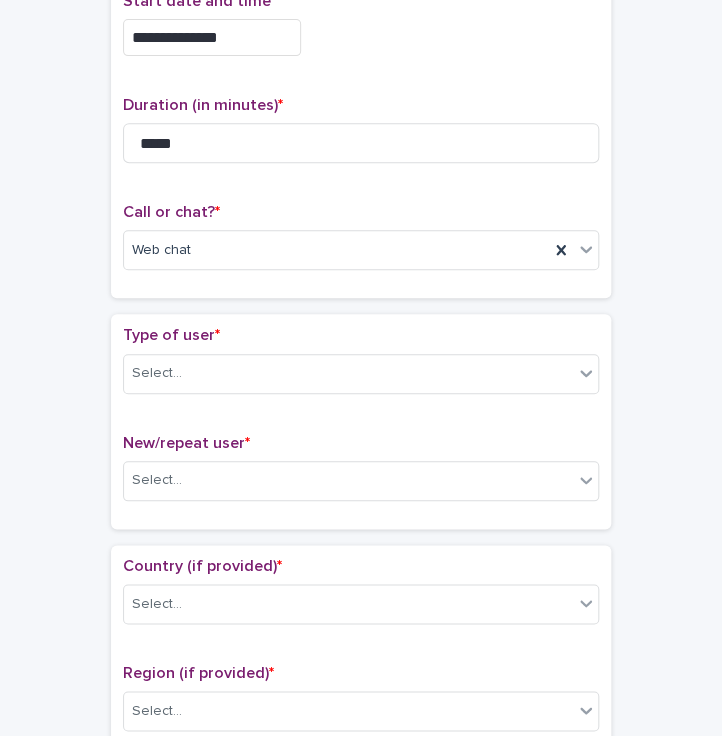 scroll, scrollTop: 175, scrollLeft: 0, axis: vertical 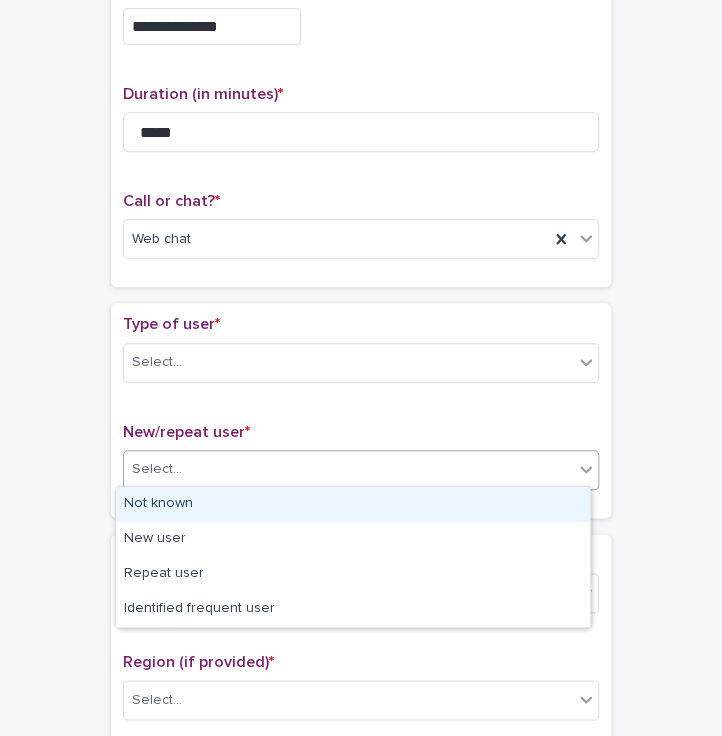 click on "Select..." at bounding box center (348, 469) 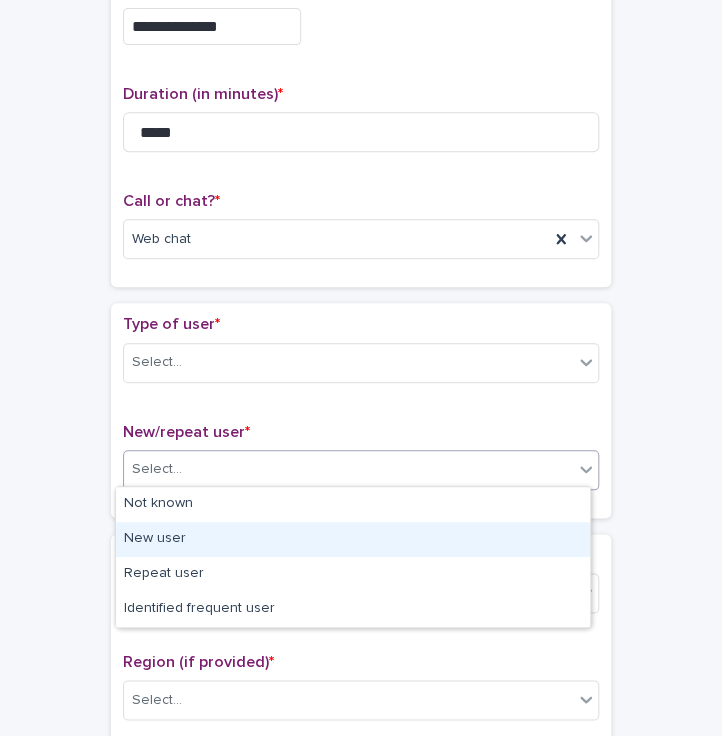 click on "New user" at bounding box center [353, 539] 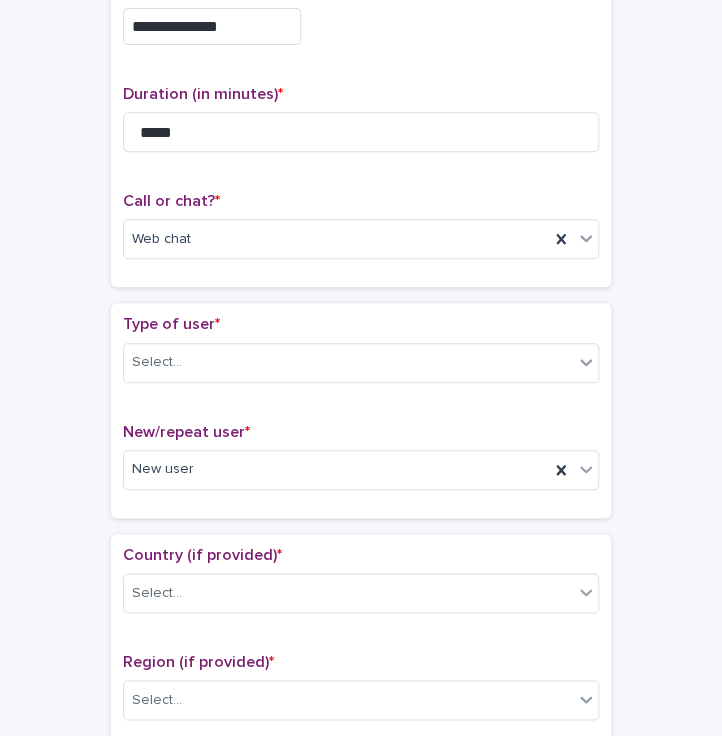 scroll, scrollTop: 0, scrollLeft: 0, axis: both 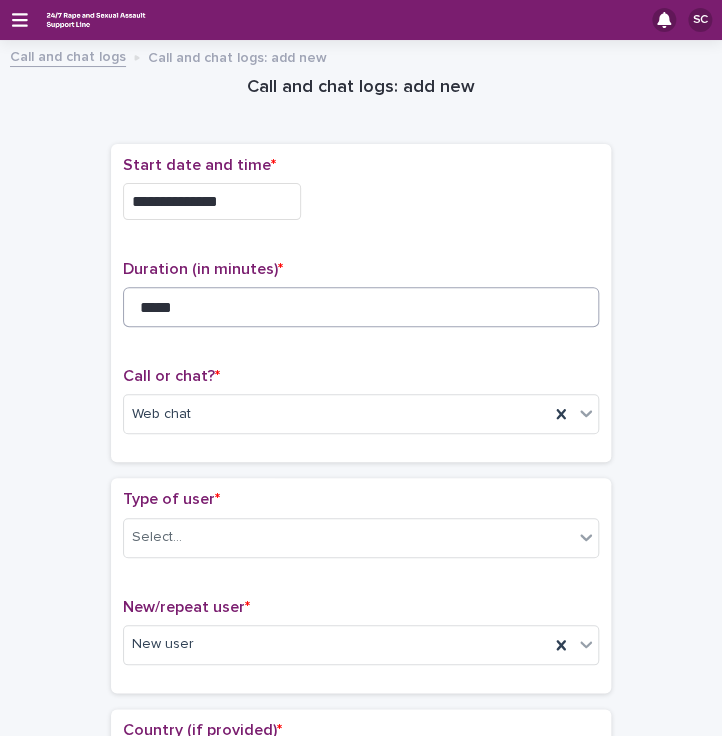 drag, startPoint x: 217, startPoint y: 336, endPoint x: 201, endPoint y: 287, distance: 51.546097 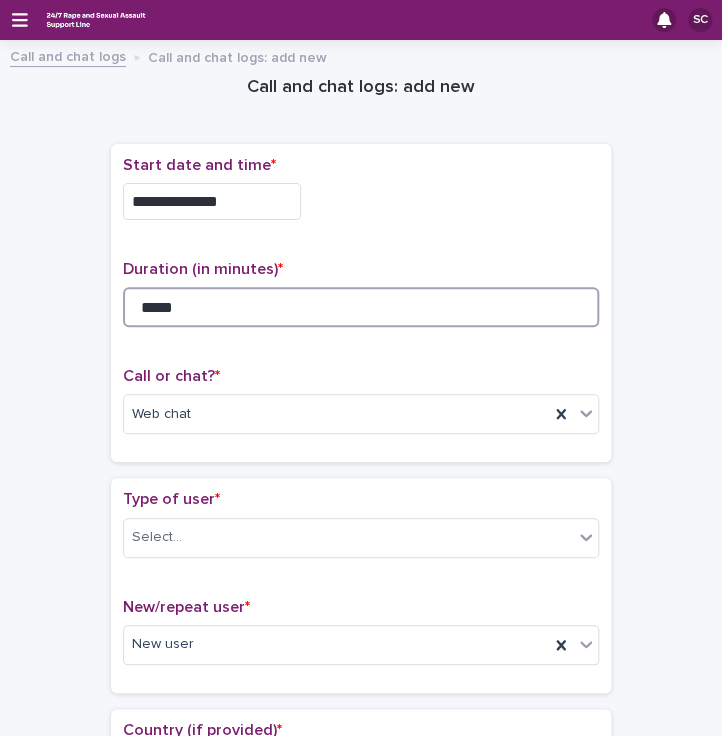 click on "*****" at bounding box center (361, 307) 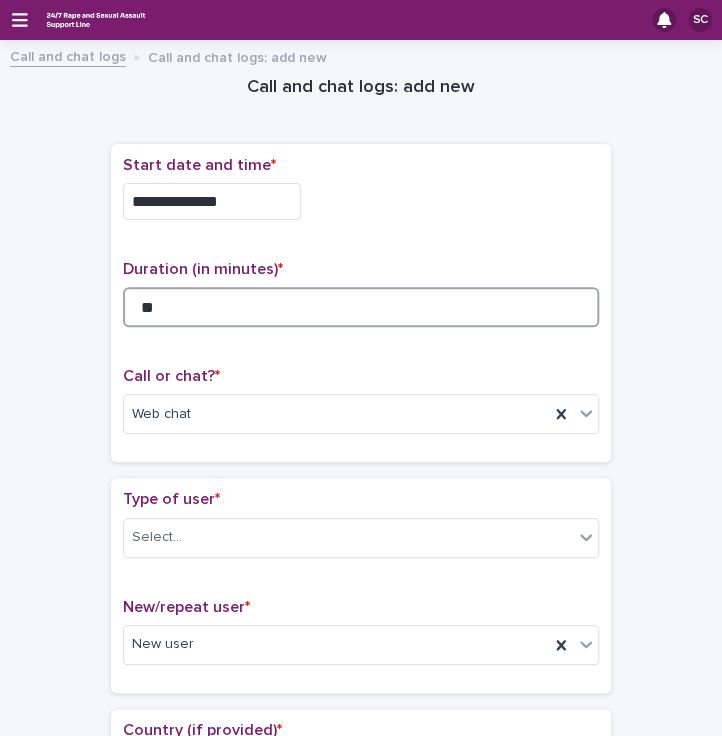 type on "**" 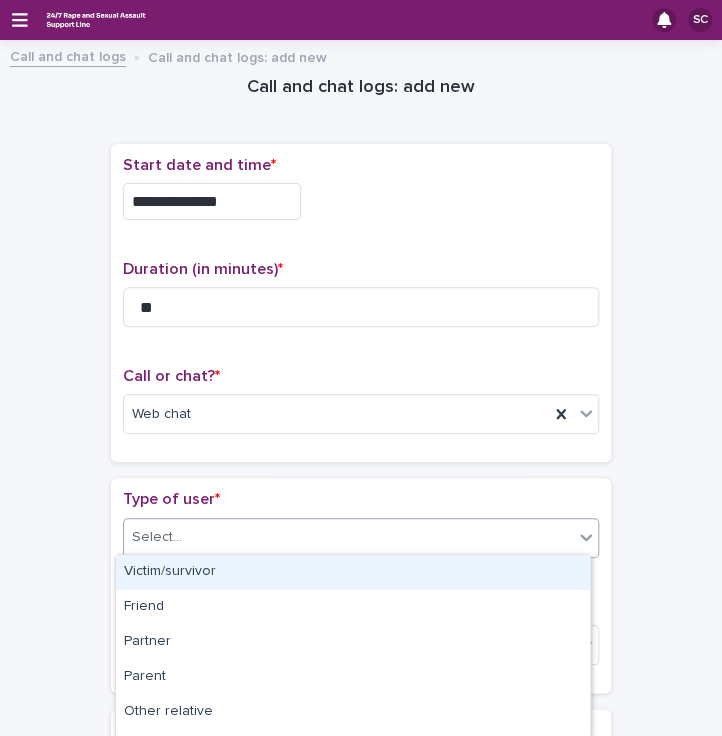 click on "Select..." at bounding box center [348, 537] 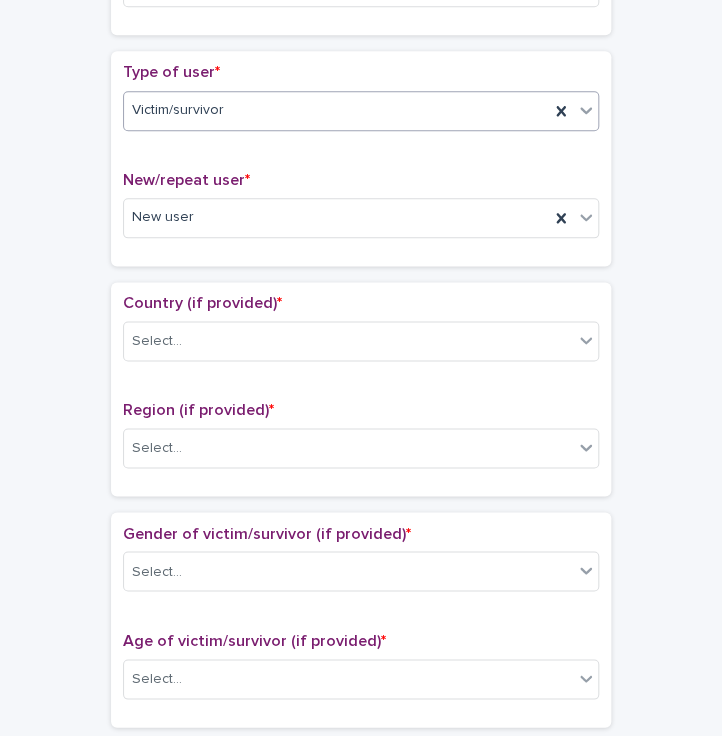 scroll, scrollTop: 430, scrollLeft: 0, axis: vertical 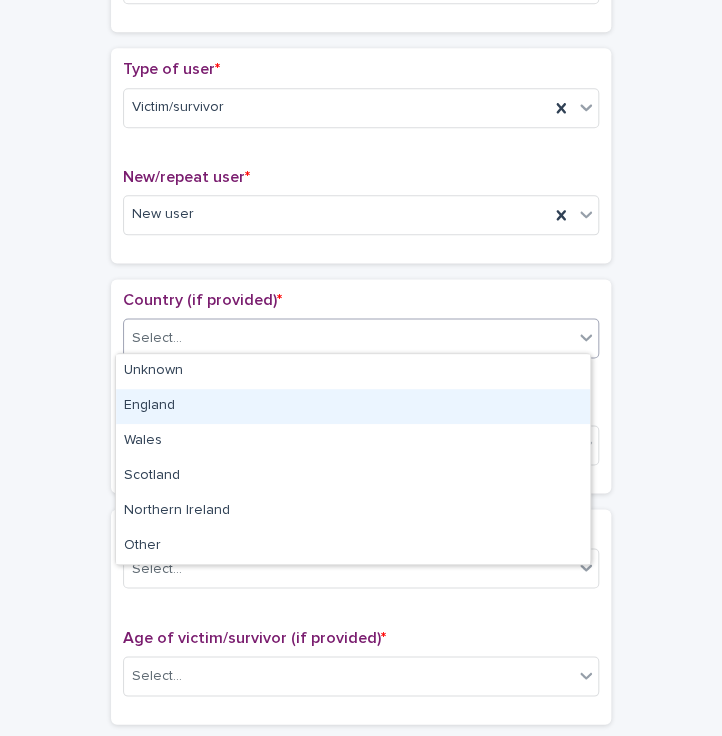 drag, startPoint x: 166, startPoint y: 330, endPoint x: 175, endPoint y: 407, distance: 77.52419 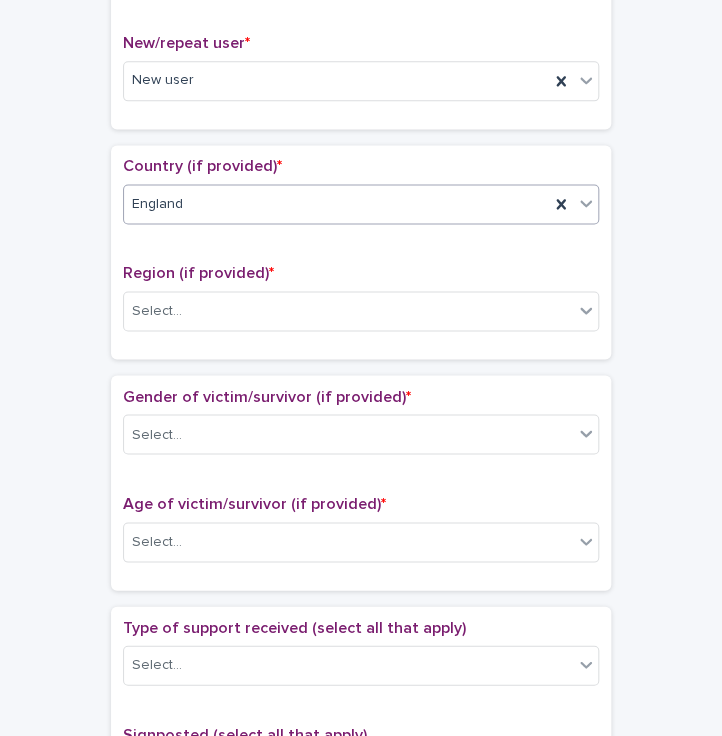 scroll, scrollTop: 572, scrollLeft: 0, axis: vertical 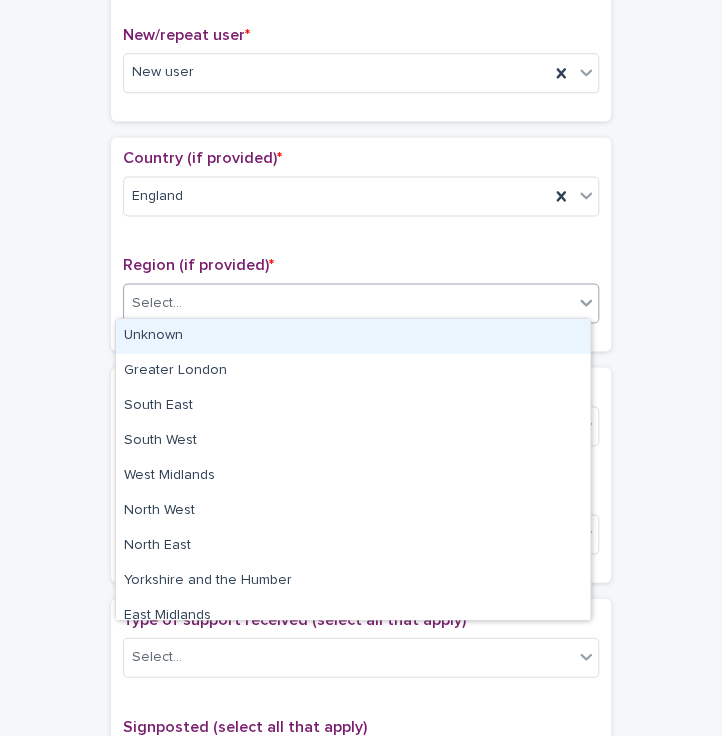 click on "Select..." at bounding box center [361, 303] 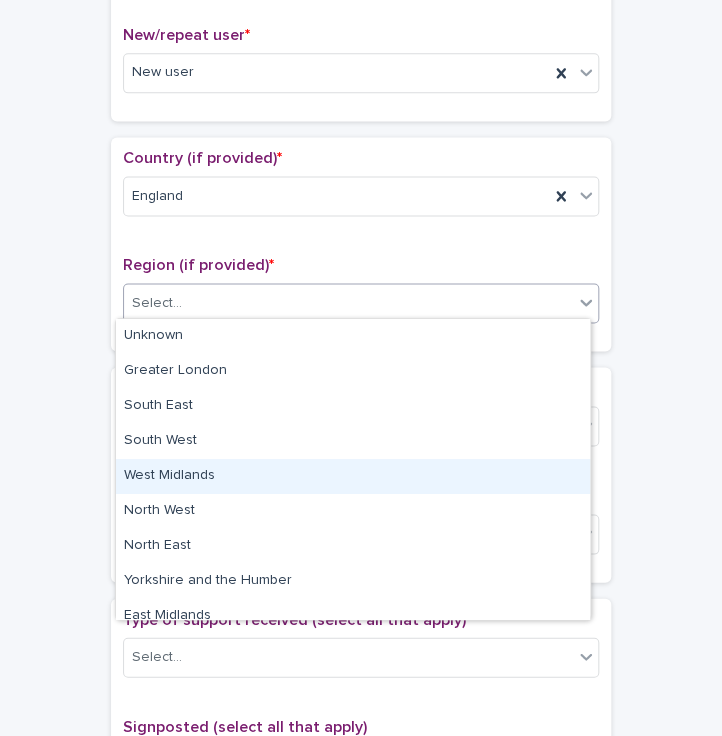 click on "West Midlands" at bounding box center (353, 476) 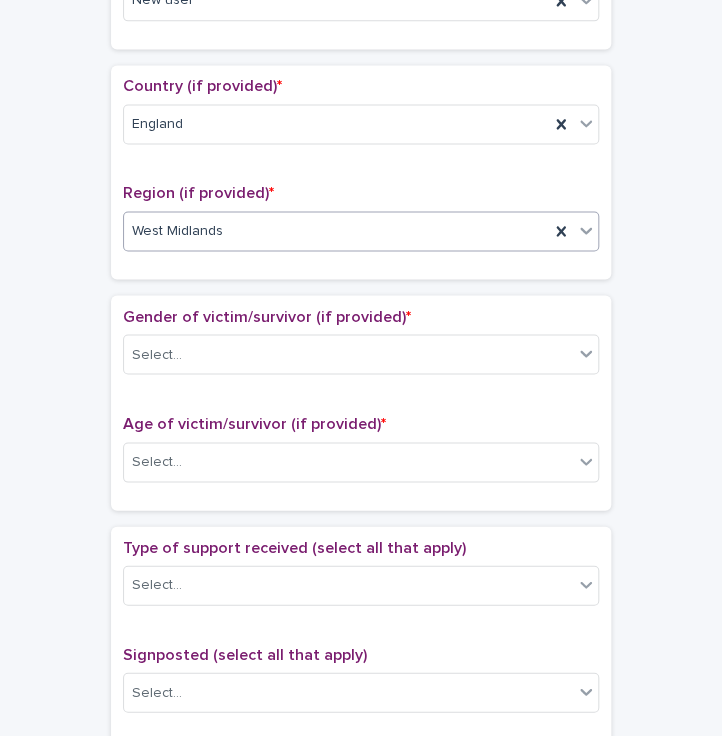 scroll, scrollTop: 660, scrollLeft: 0, axis: vertical 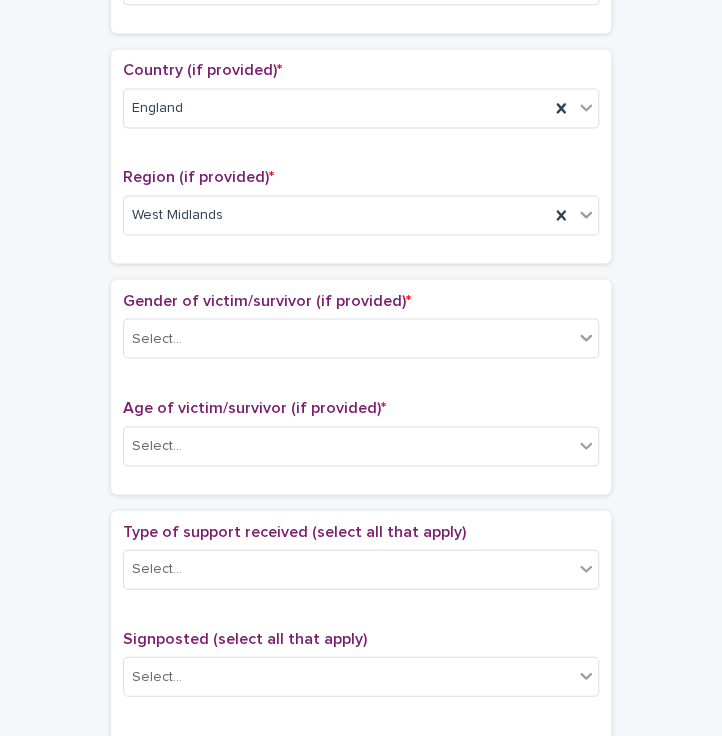 click on "Gender of victim/survivor (if provided) * Select..." at bounding box center [361, 332] 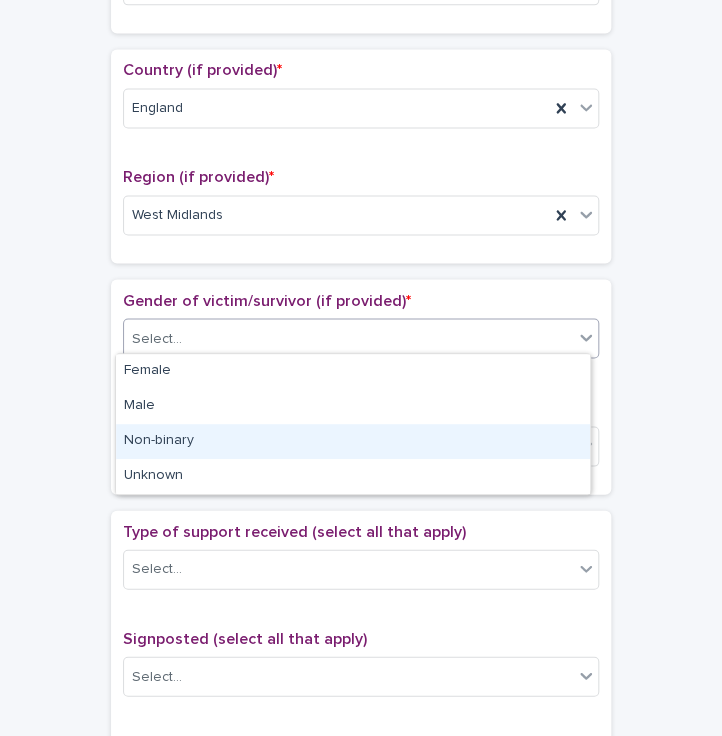 click on "**********" at bounding box center (361, 368) 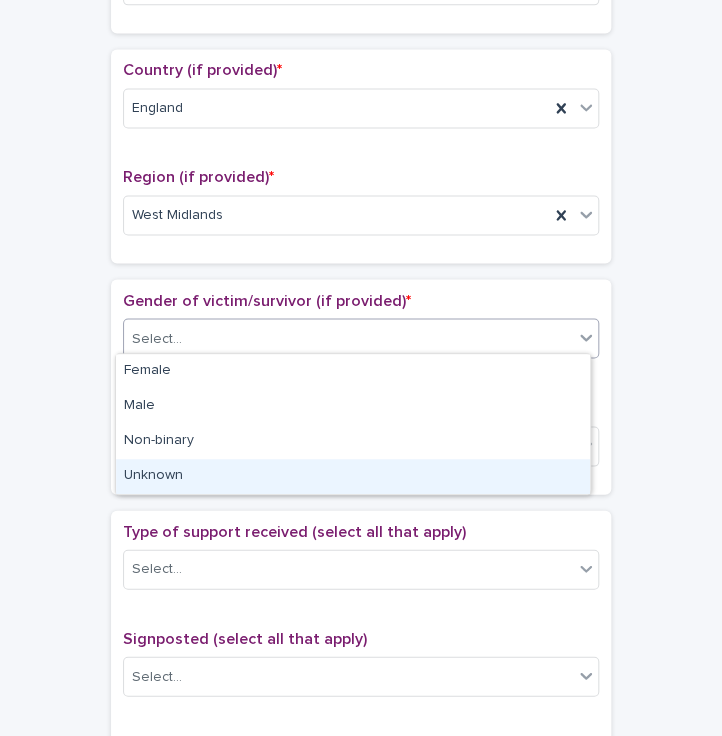 click on "Unknown" at bounding box center [353, 476] 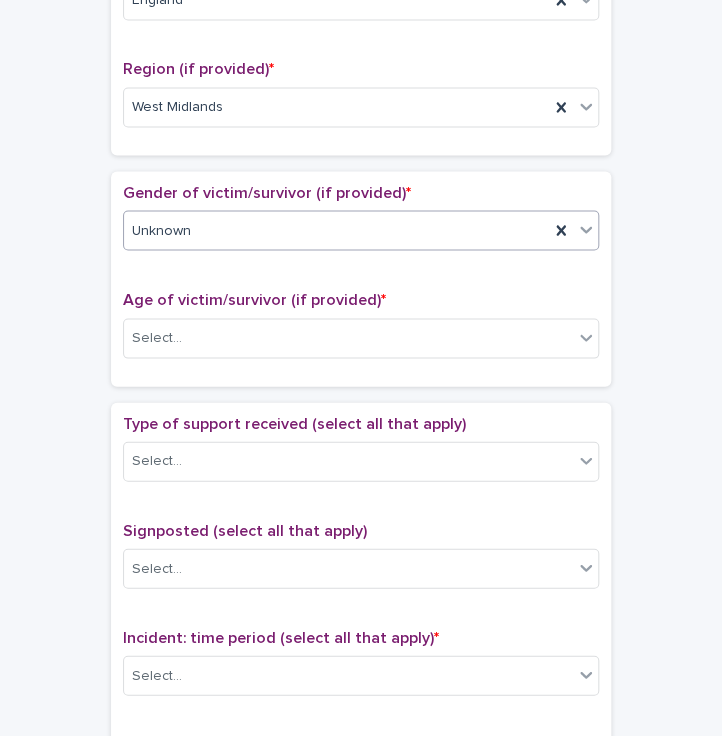 scroll, scrollTop: 780, scrollLeft: 0, axis: vertical 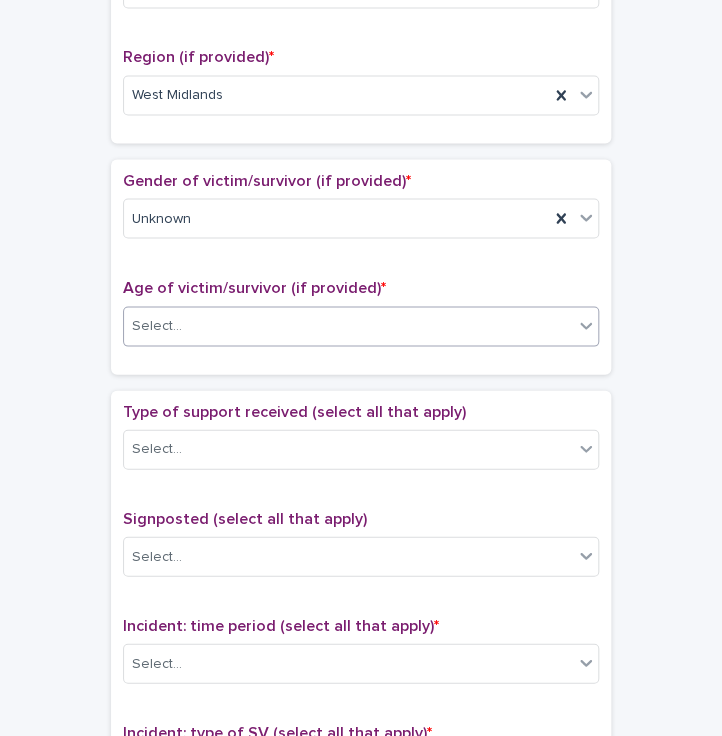 drag, startPoint x: 198, startPoint y: 351, endPoint x: 198, endPoint y: 320, distance: 31 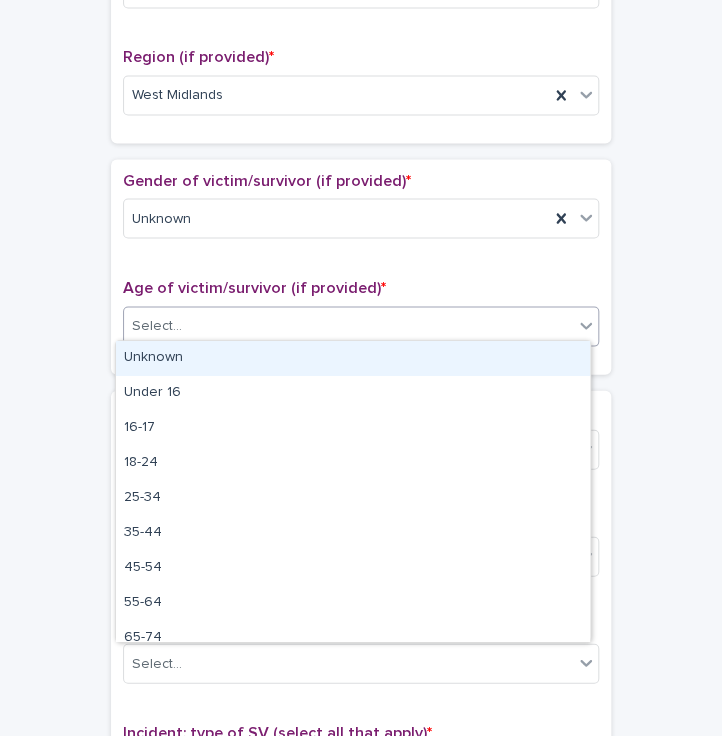 drag, startPoint x: 198, startPoint y: 320, endPoint x: 203, endPoint y: 360, distance: 40.311287 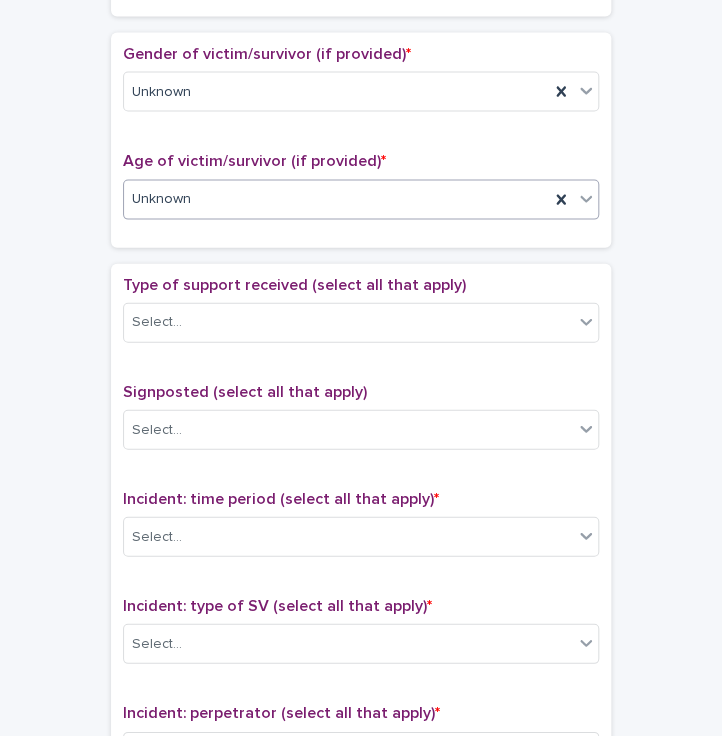 scroll, scrollTop: 908, scrollLeft: 0, axis: vertical 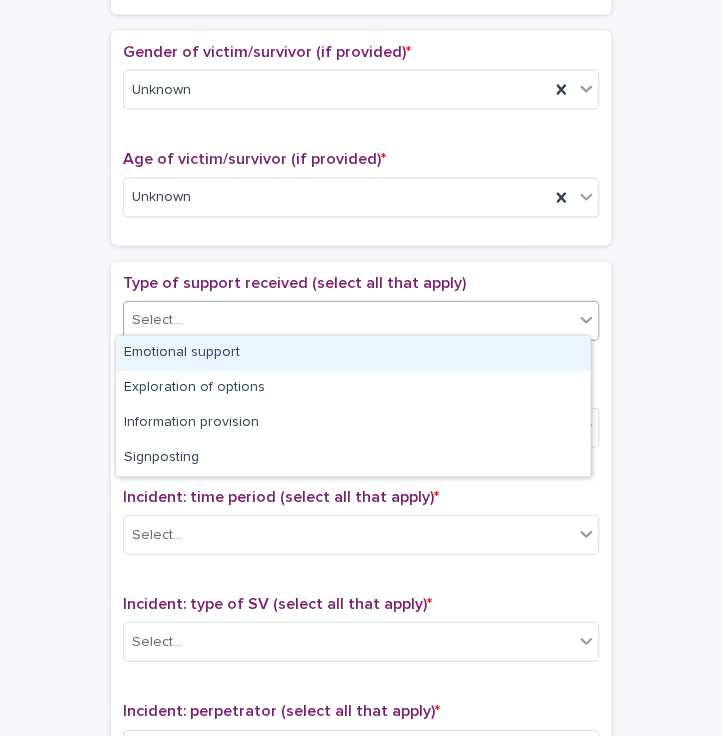 click on "Select..." at bounding box center [348, 320] 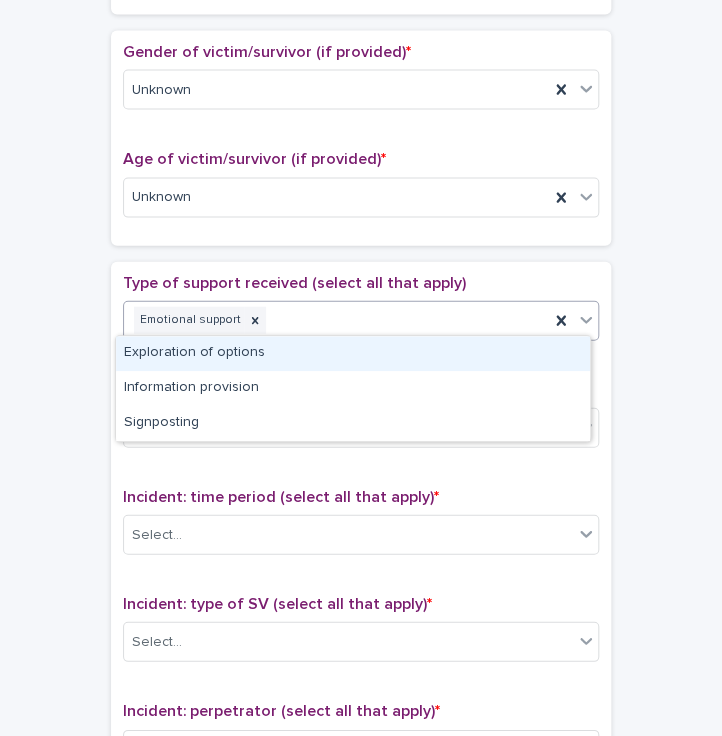 click on "Emotional support" at bounding box center (336, 320) 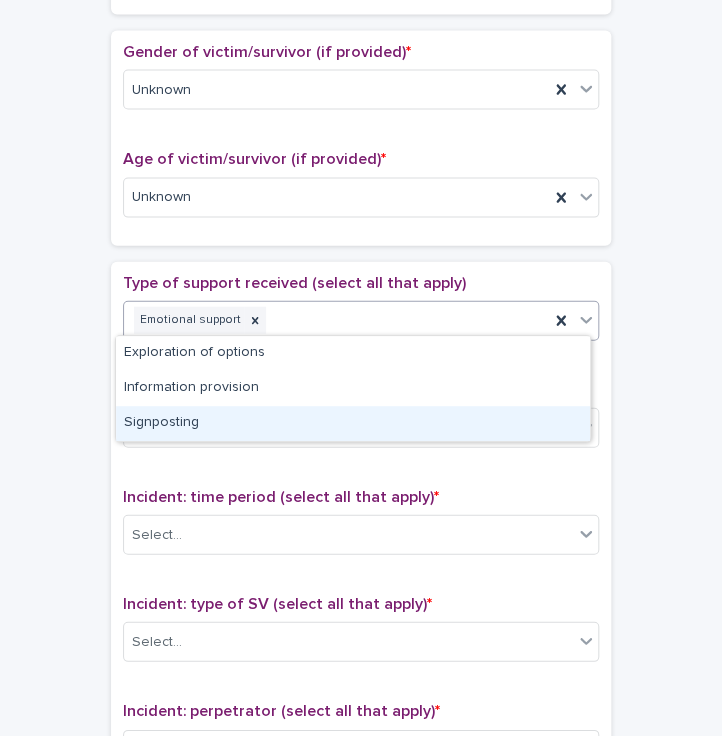 click on "Signposting" at bounding box center (353, 423) 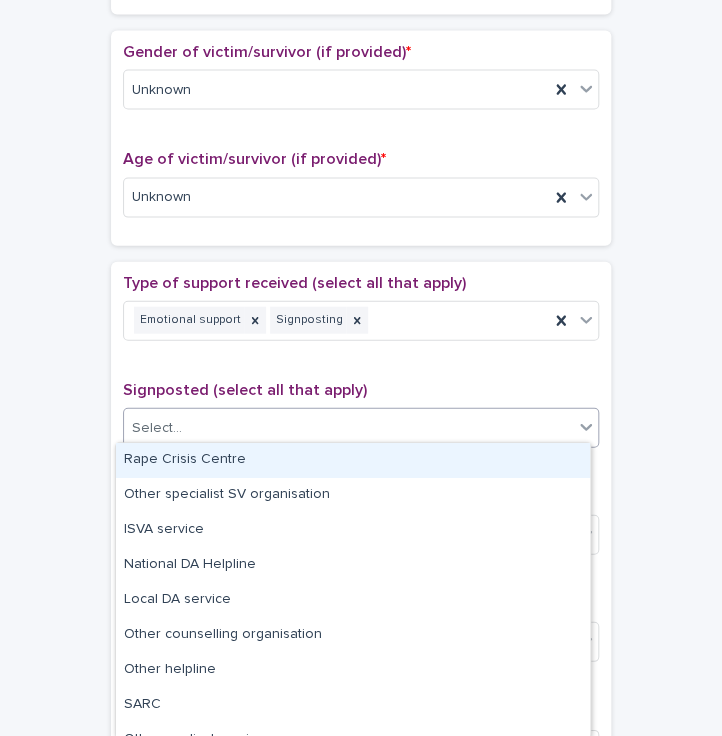 click on "Select..." at bounding box center [348, 428] 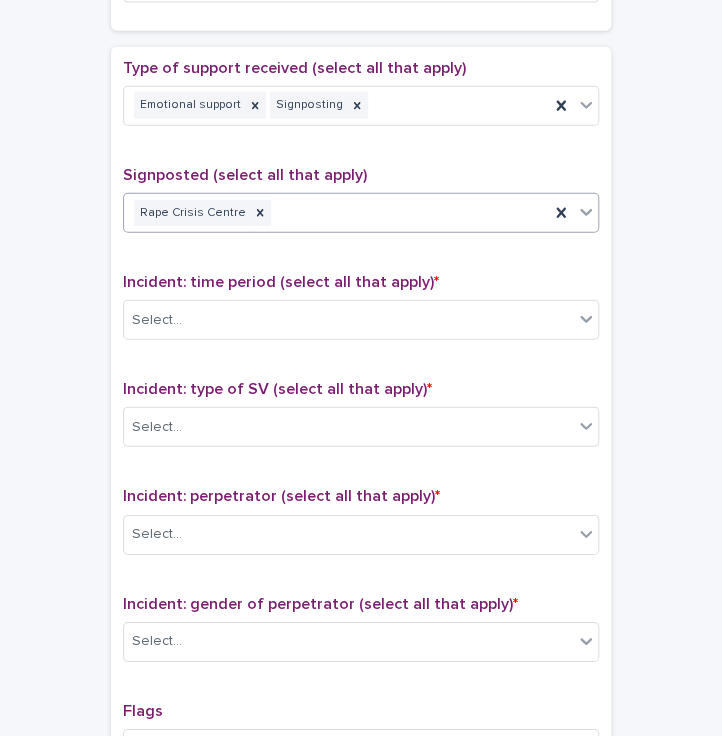 scroll, scrollTop: 1128, scrollLeft: 0, axis: vertical 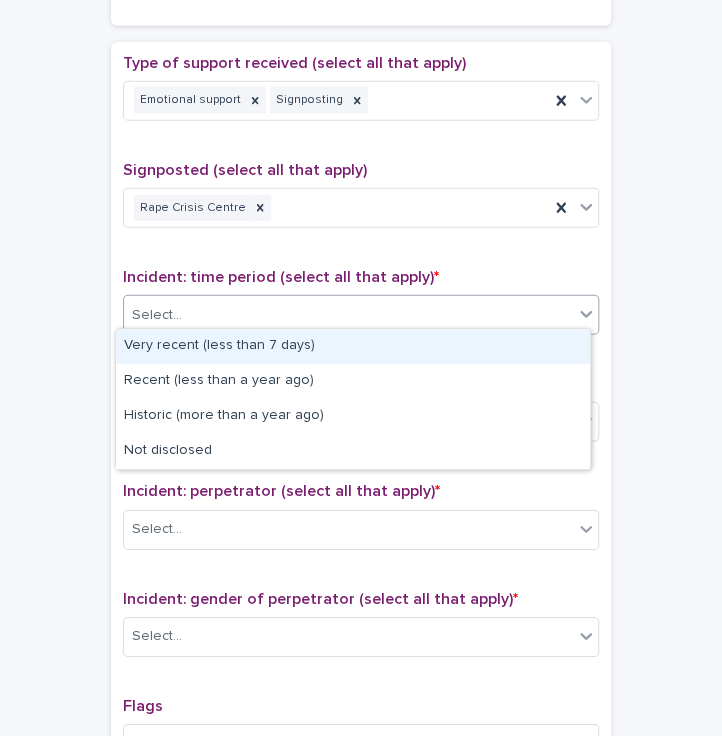 click on "Select..." at bounding box center (348, 315) 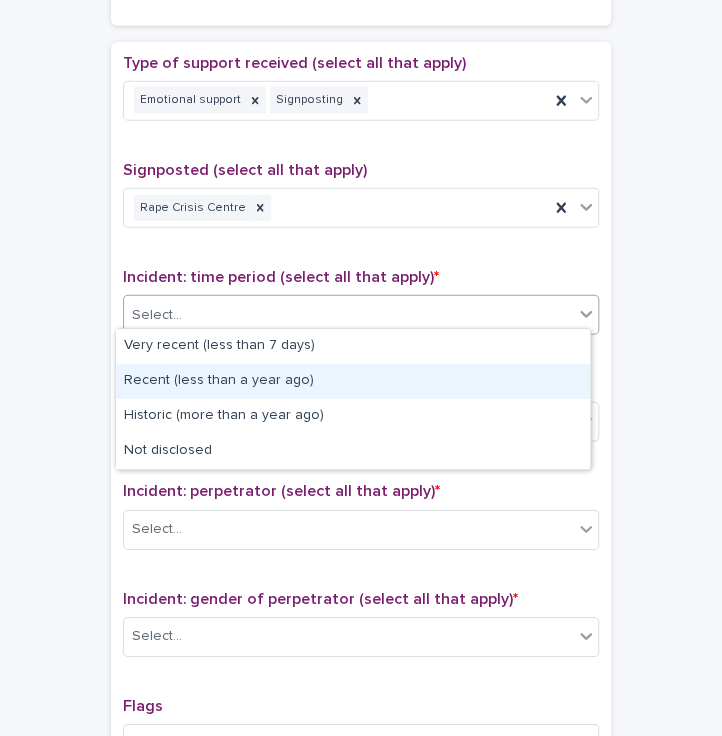 click on "Recent (less than a year ago)" at bounding box center [353, 381] 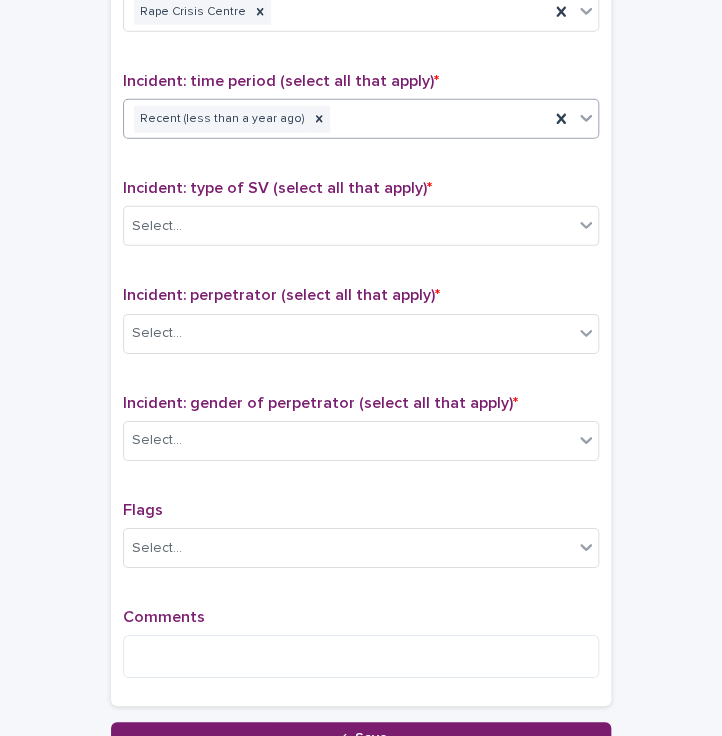 scroll, scrollTop: 1344, scrollLeft: 0, axis: vertical 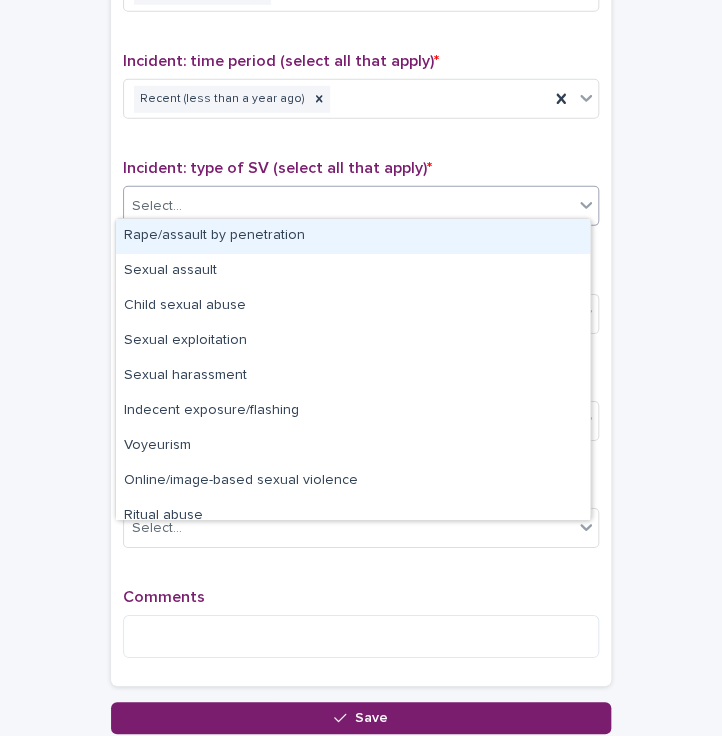 drag, startPoint x: 181, startPoint y: 203, endPoint x: -351, endPoint y: 371, distance: 557.89606 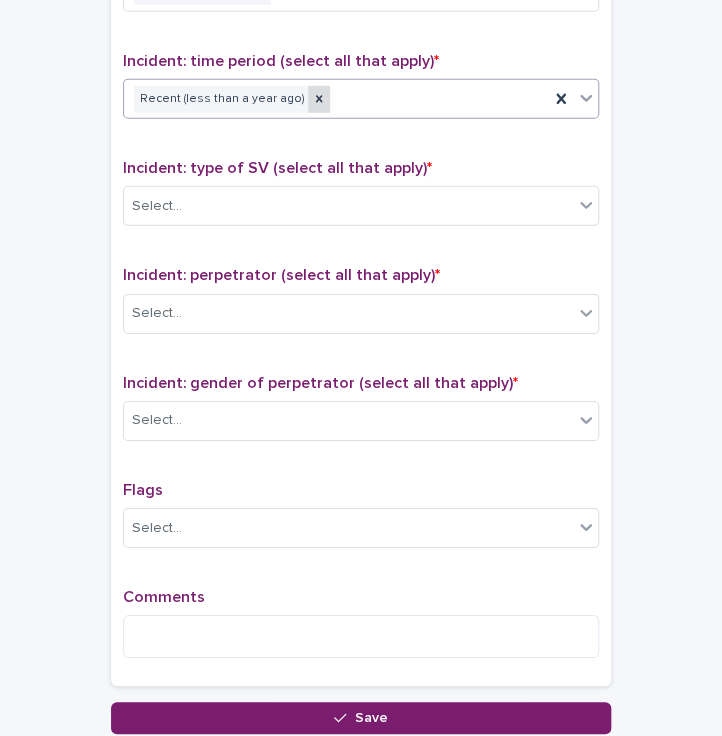 click 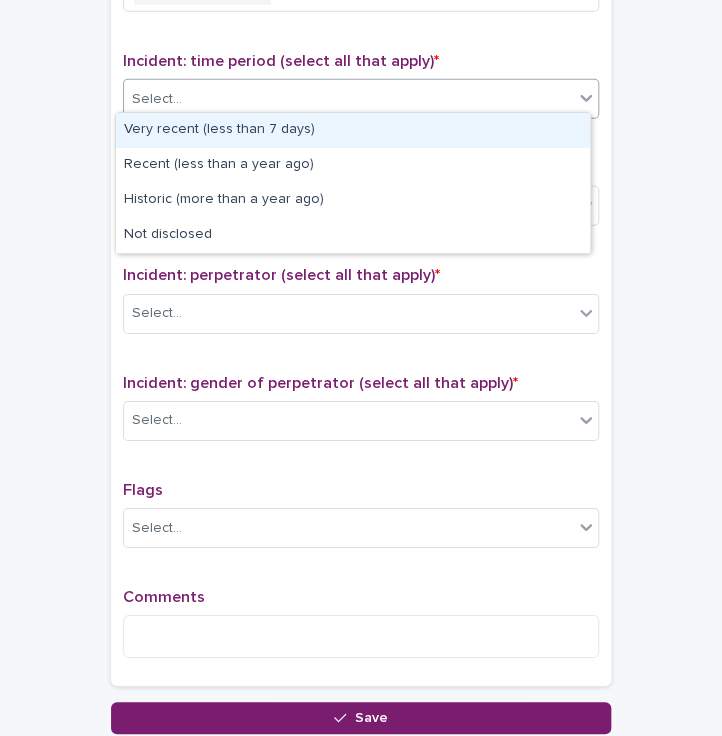 click on "Select..." at bounding box center (348, 99) 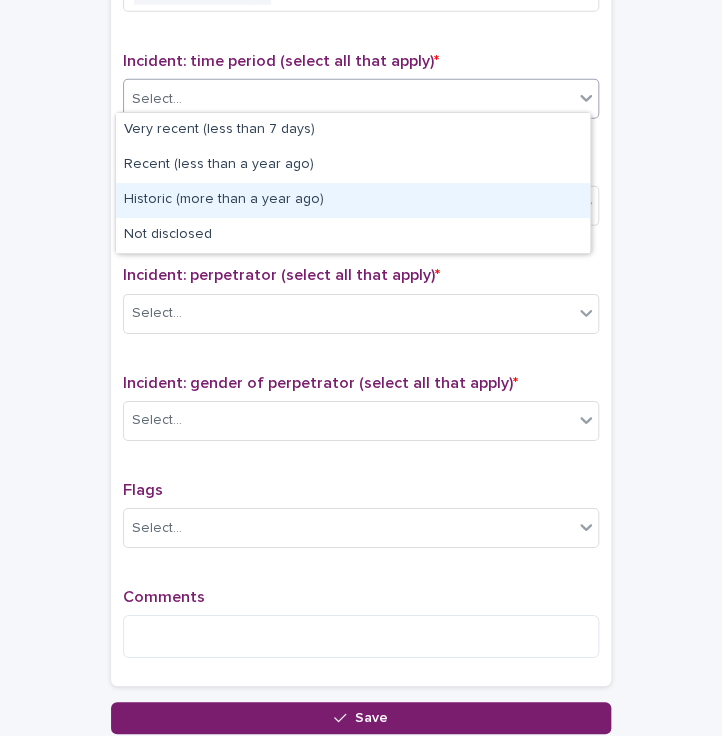 click on "Historic (more than a year ago)" at bounding box center (353, 200) 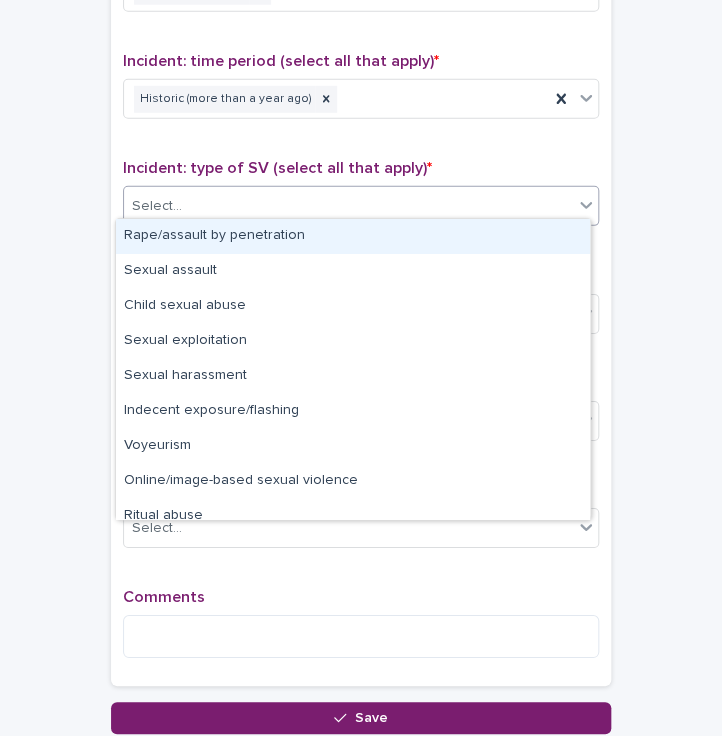click on "Select..." at bounding box center [348, 206] 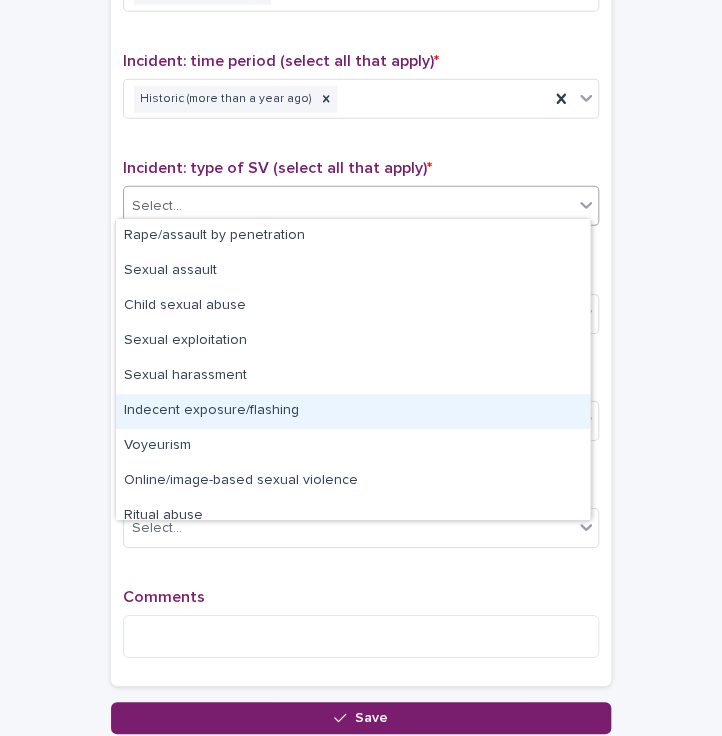 scroll, scrollTop: 50, scrollLeft: 0, axis: vertical 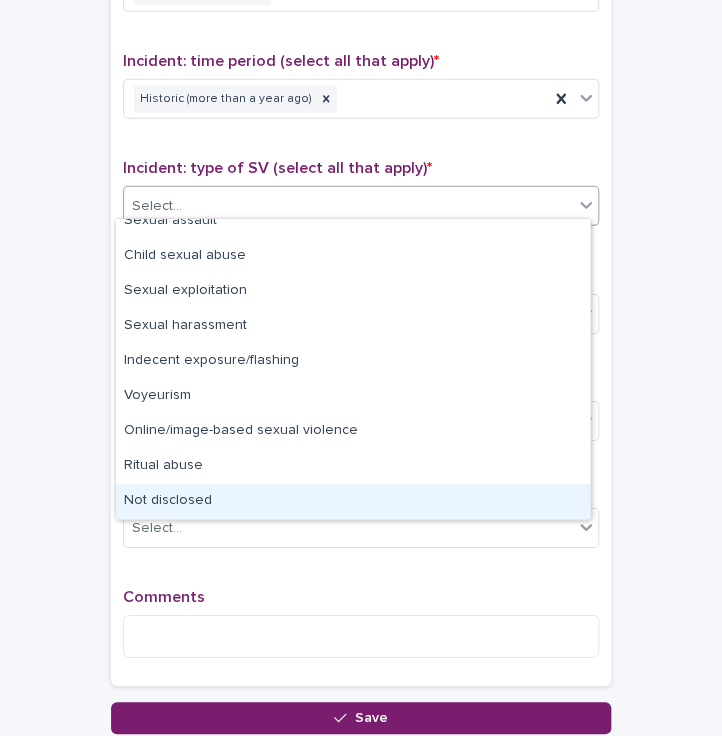 click on "Not disclosed" at bounding box center [353, 501] 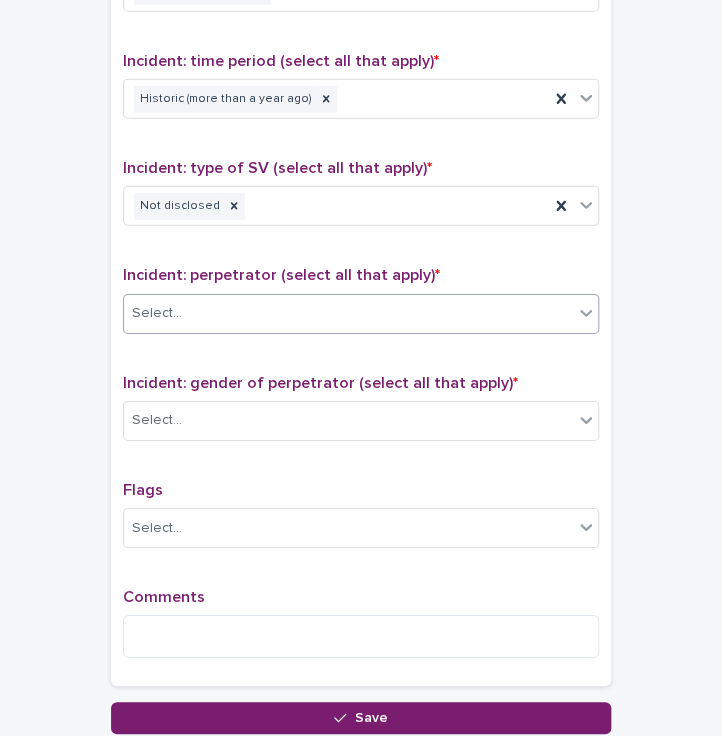 click on "Incident: perpetrator (select all that apply) * Select..." at bounding box center (361, 307) 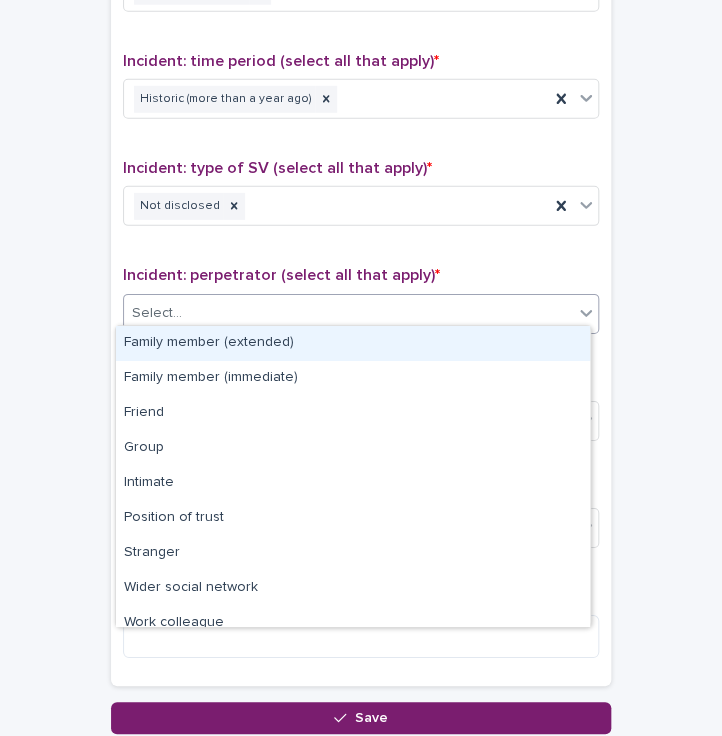 click on "**********" at bounding box center [361, 368] 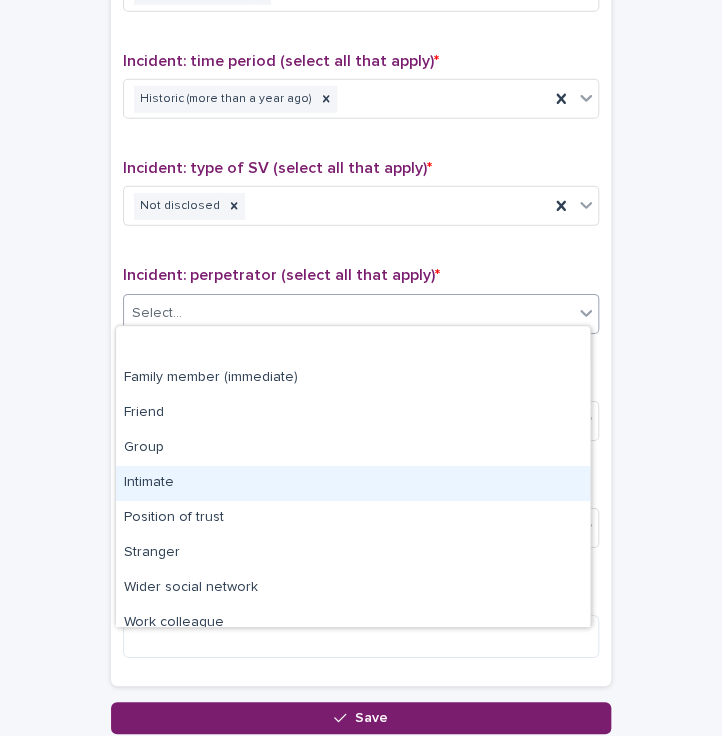 scroll, scrollTop: 84, scrollLeft: 0, axis: vertical 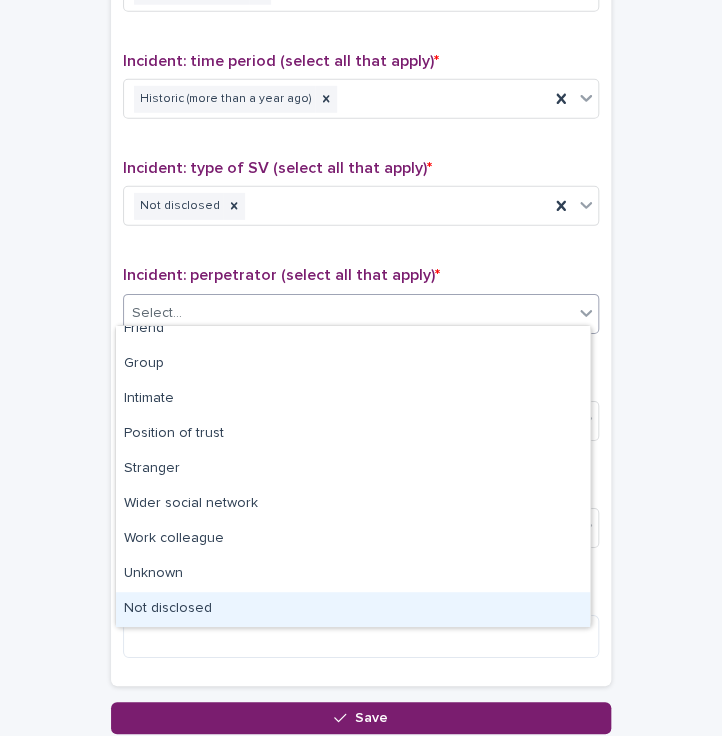 click on "Not disclosed" at bounding box center (353, 609) 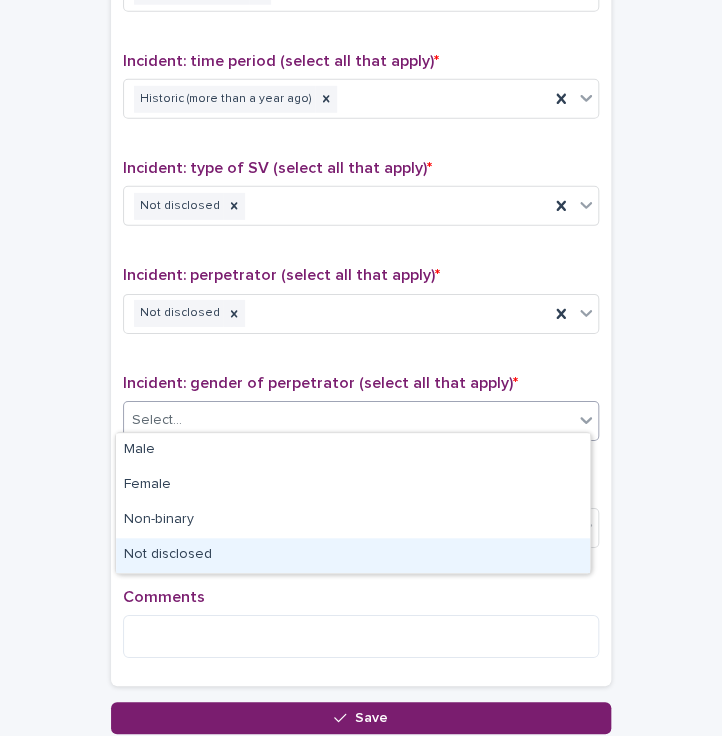 drag, startPoint x: 183, startPoint y: 400, endPoint x: 212, endPoint y: 539, distance: 141.99295 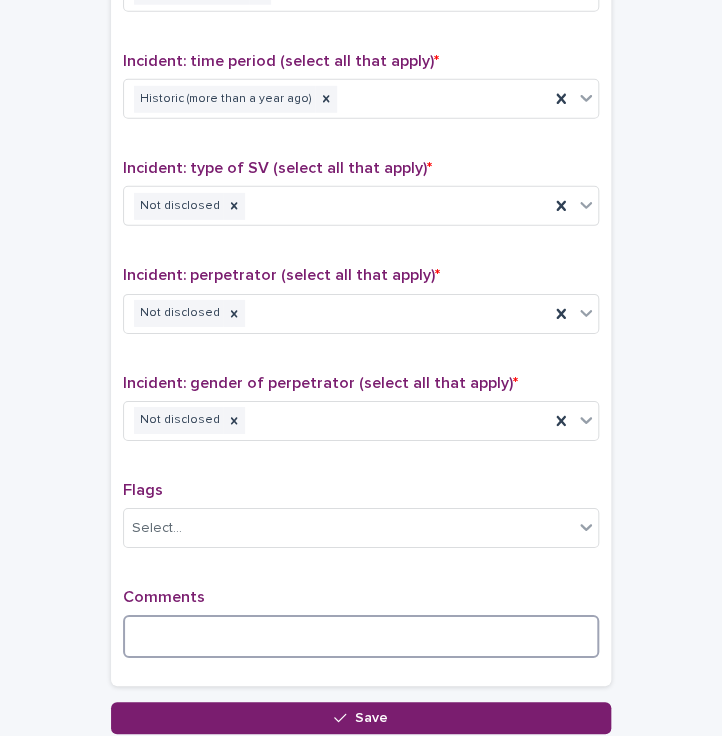 click at bounding box center (361, 636) 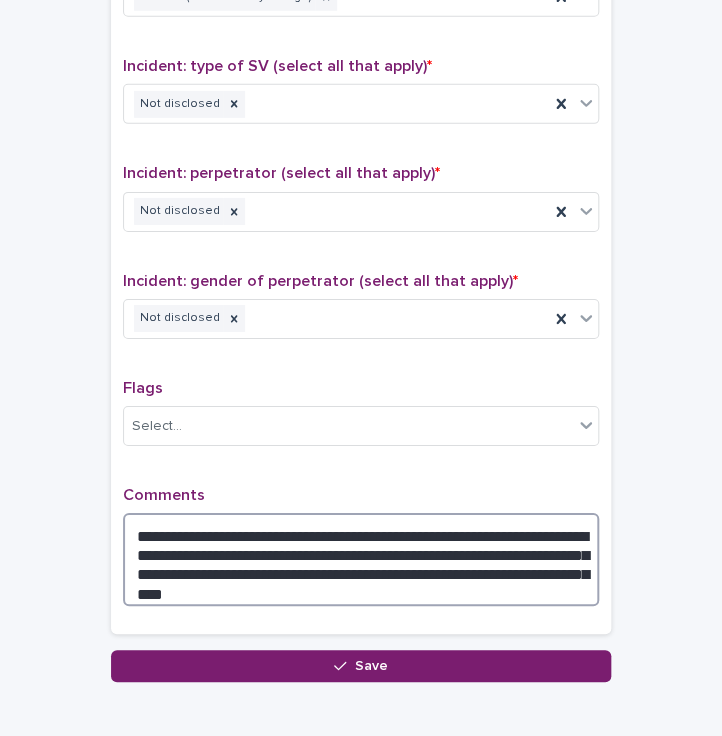 scroll, scrollTop: 1448, scrollLeft: 0, axis: vertical 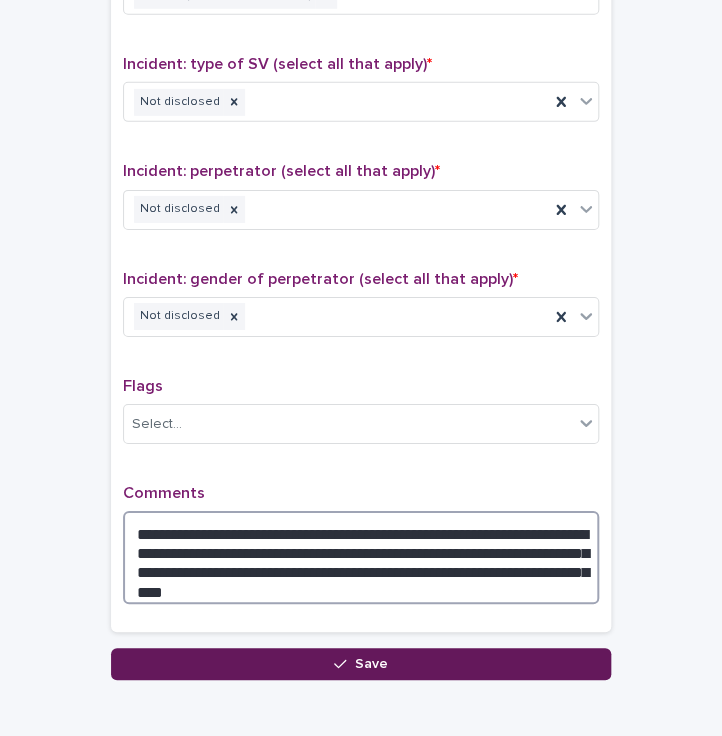 type on "**********" 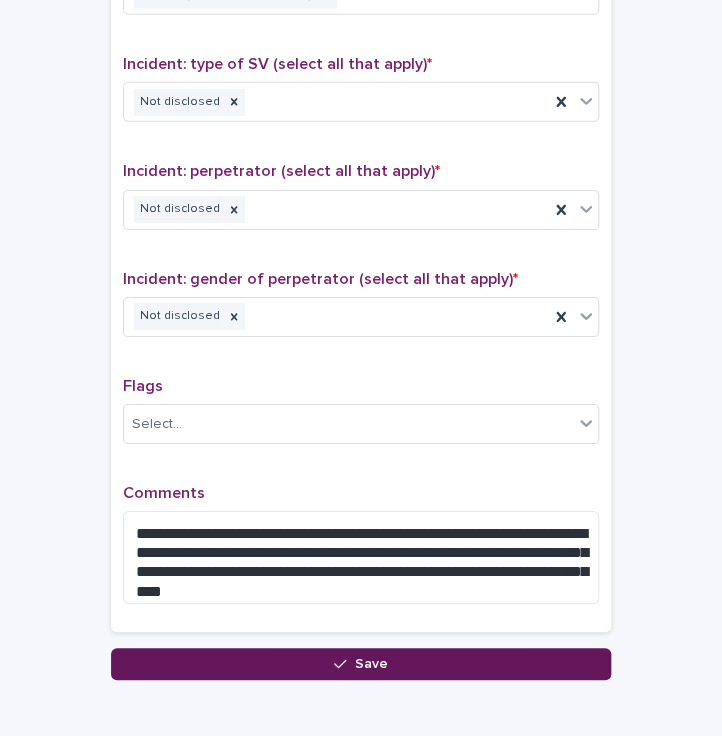 click 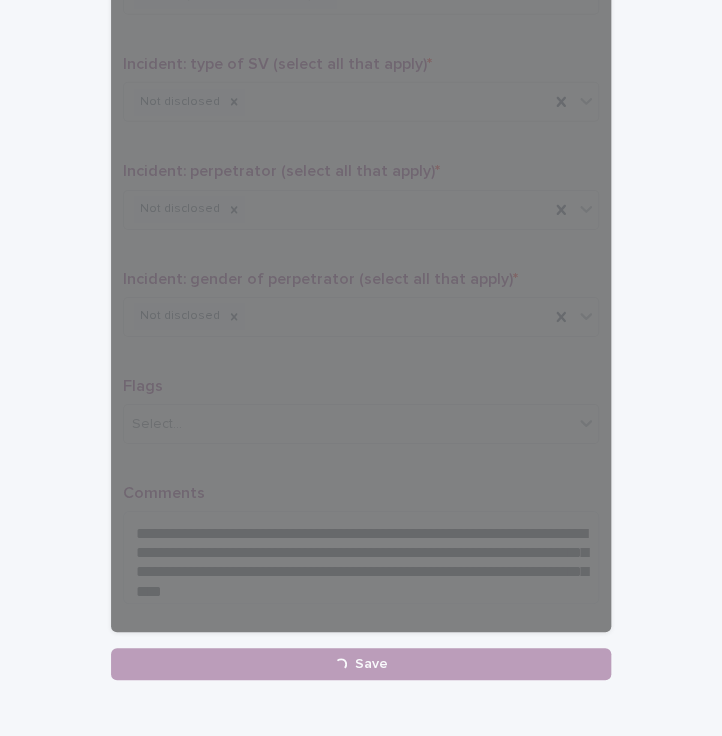scroll, scrollTop: 0, scrollLeft: 0, axis: both 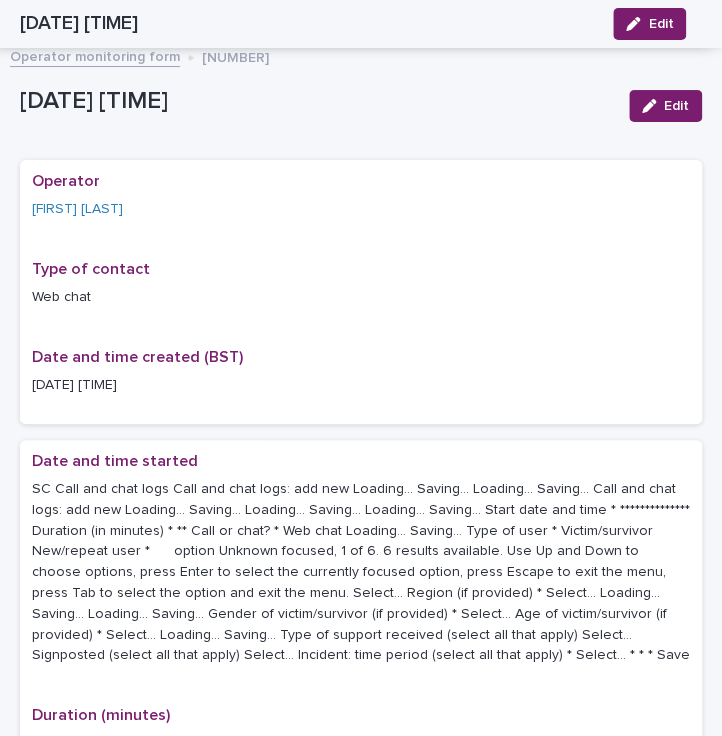 click on "Operator monitoring form" at bounding box center (95, 55) 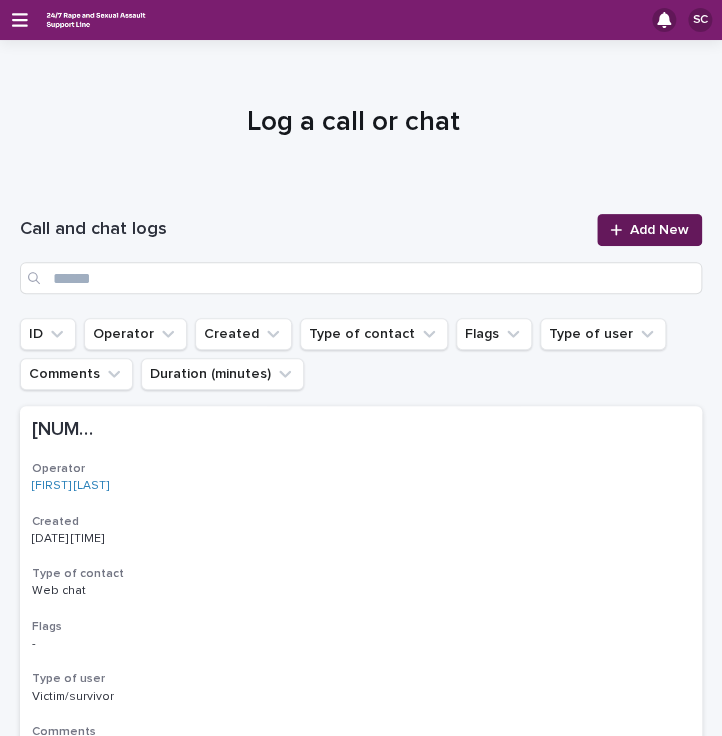 click on "Add New" at bounding box center (659, 230) 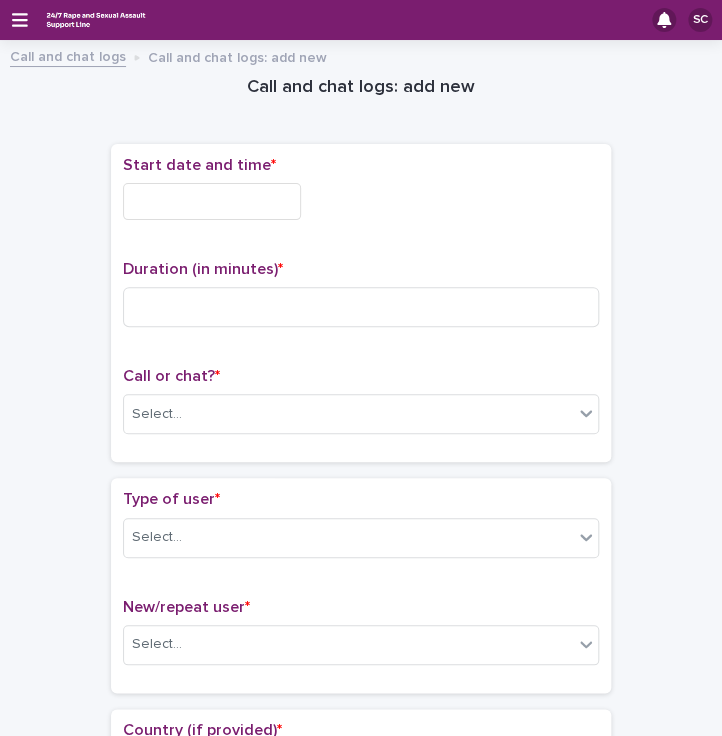 click at bounding box center [212, 201] 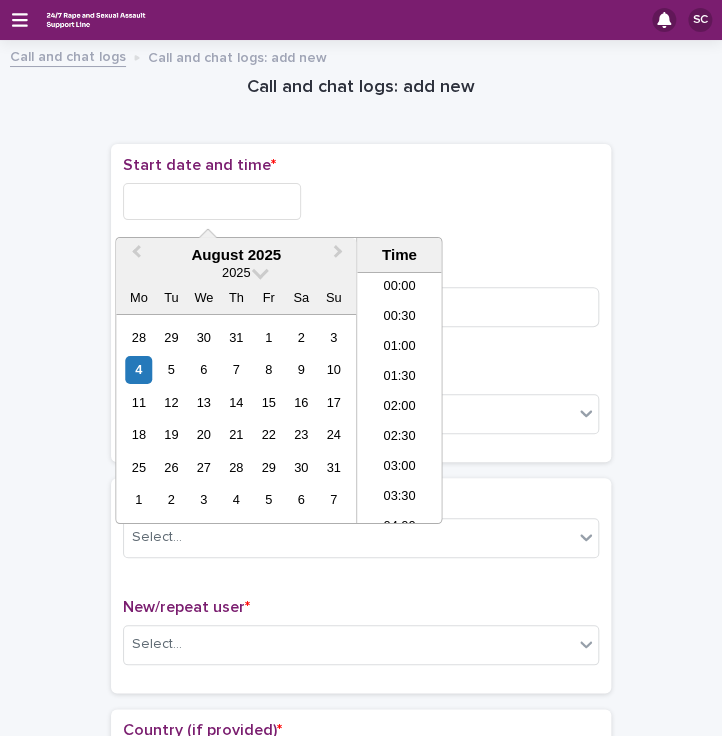 scroll, scrollTop: 940, scrollLeft: 0, axis: vertical 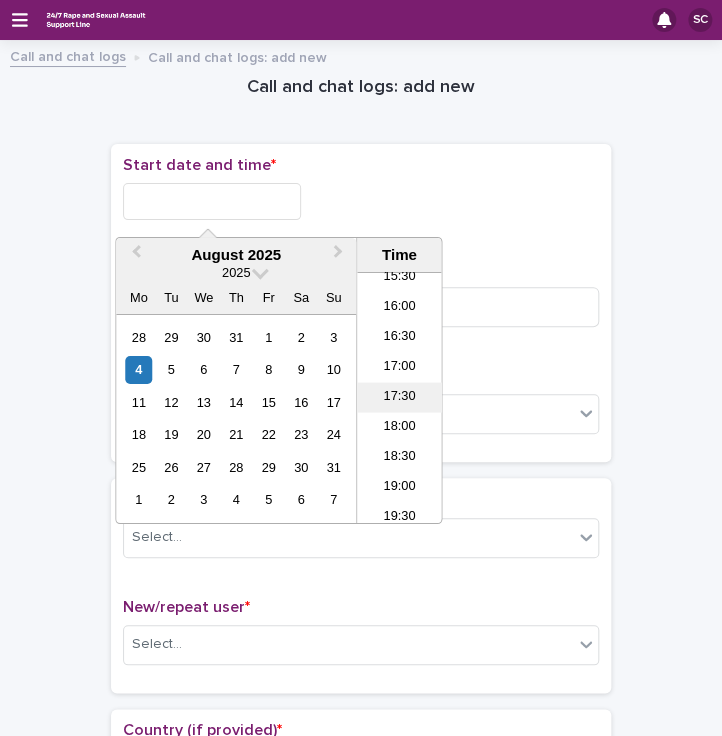 click on "17:30" at bounding box center [399, 398] 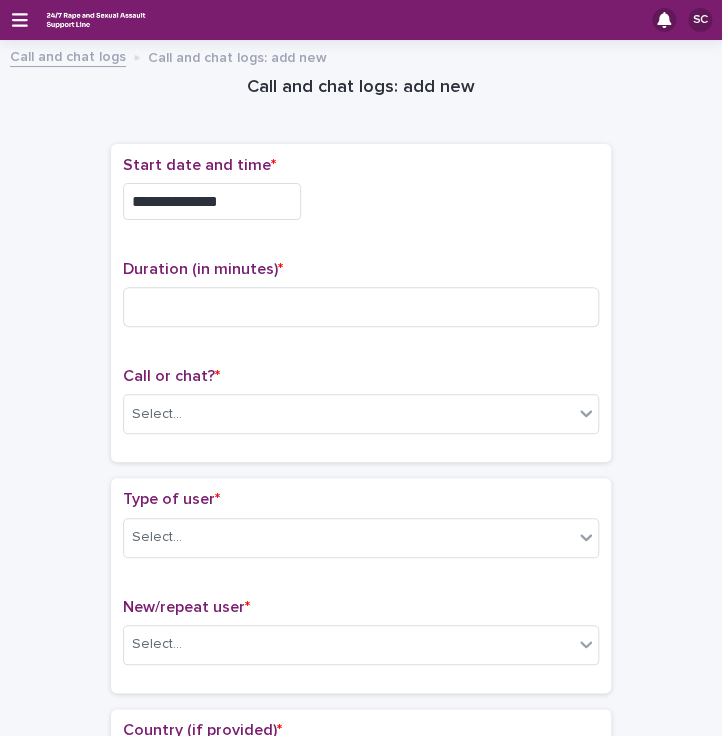 click on "**********" at bounding box center (361, 196) 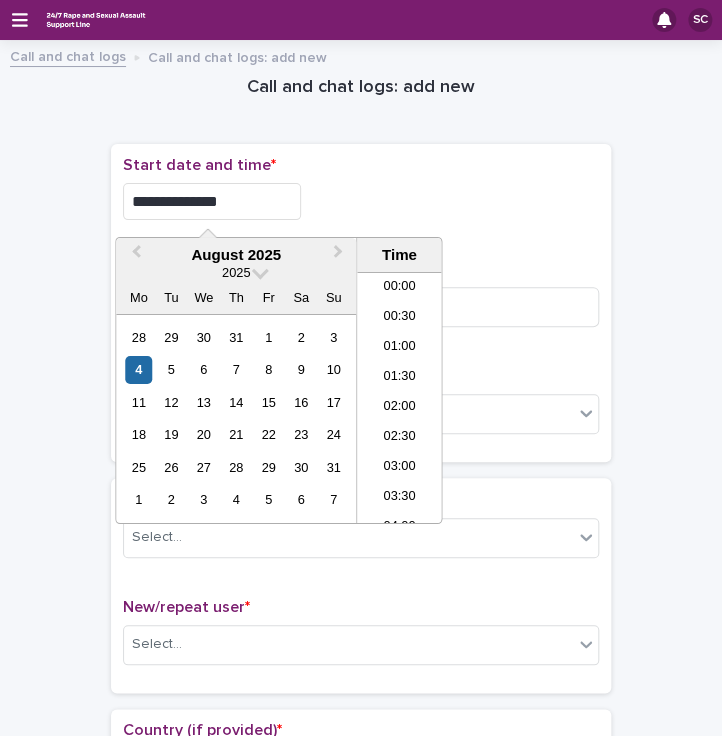 scroll, scrollTop: 940, scrollLeft: 0, axis: vertical 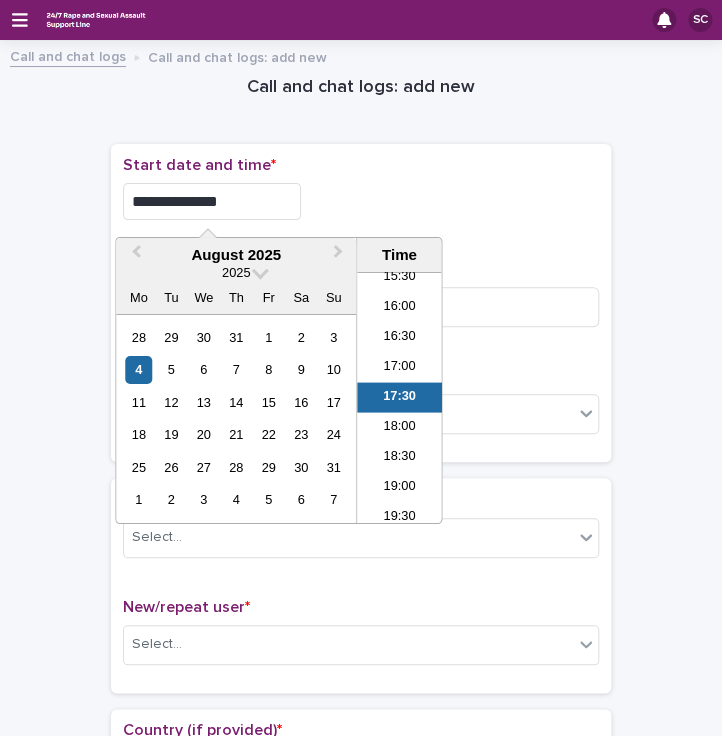 click on "**********" at bounding box center (212, 201) 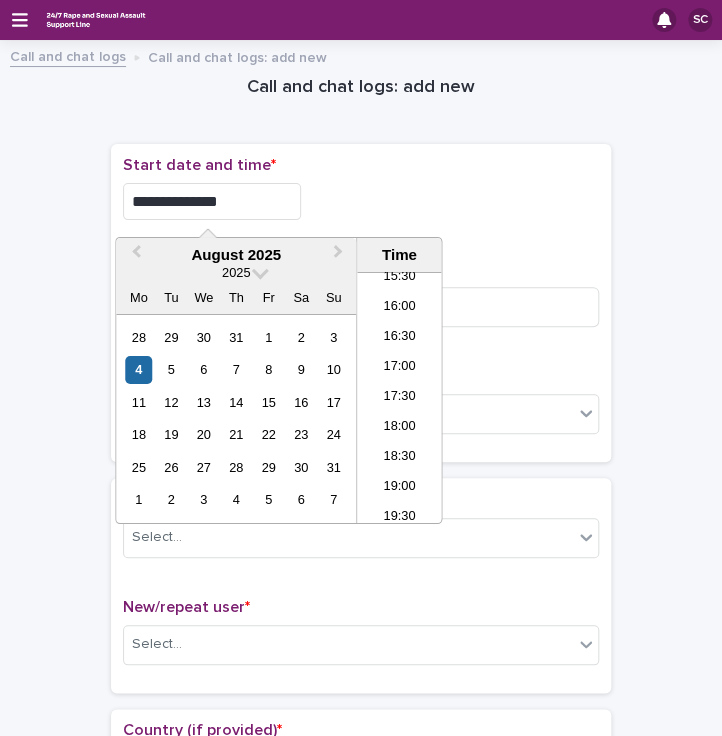 type on "**********" 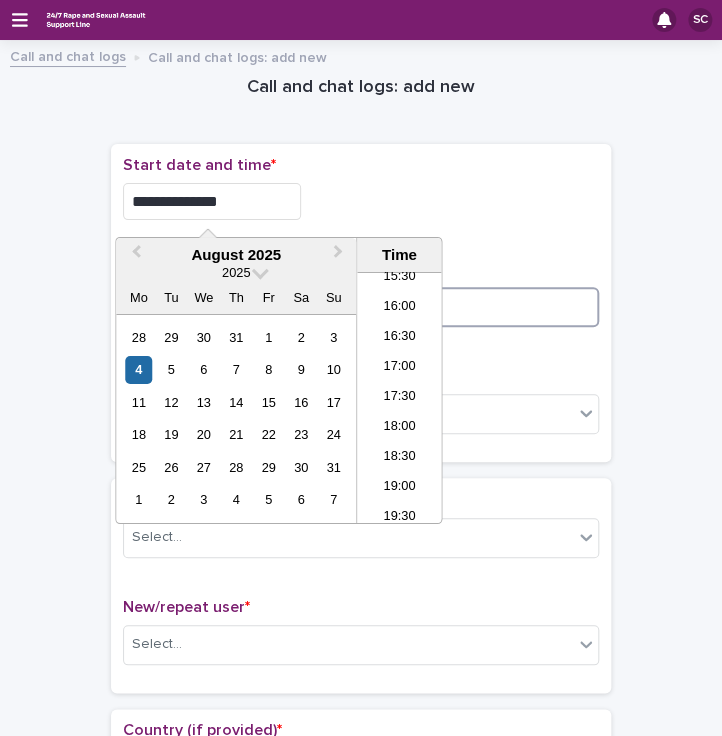 click at bounding box center (361, 307) 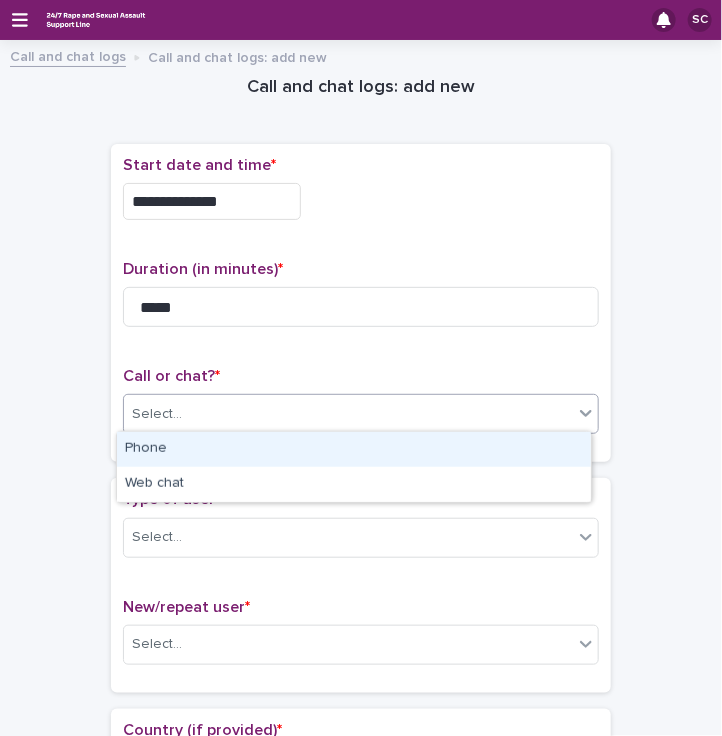 click on "Select..." at bounding box center (348, 414) 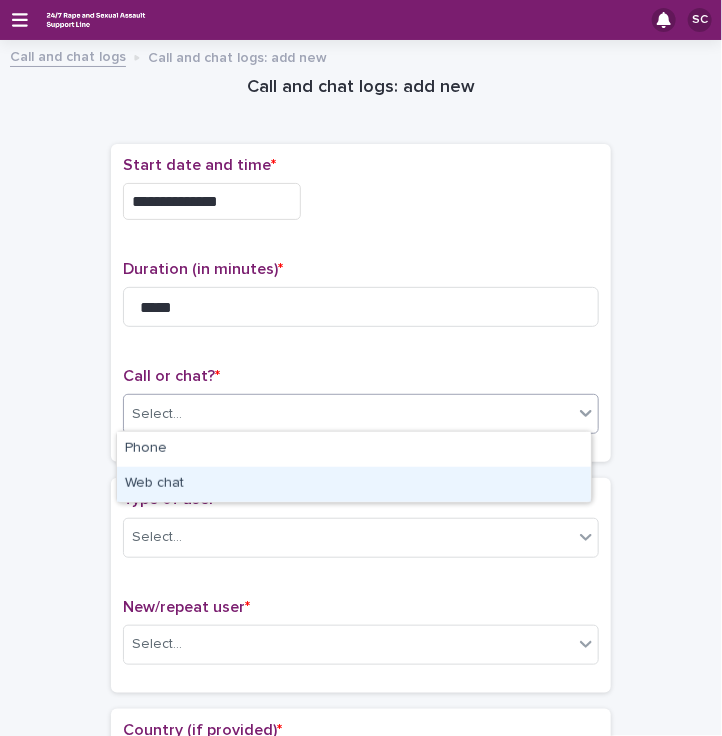 click on "Web chat" at bounding box center (354, 484) 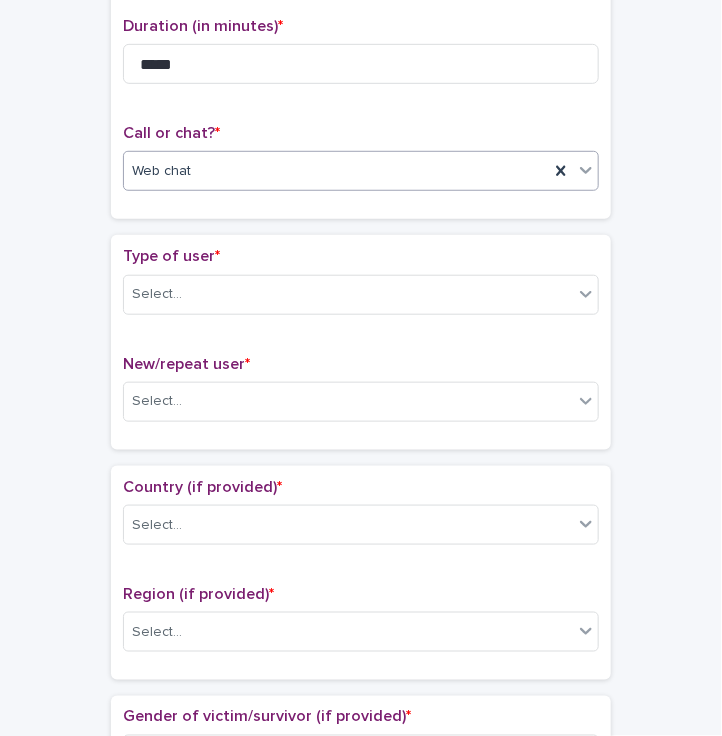 scroll, scrollTop: 180, scrollLeft: 0, axis: vertical 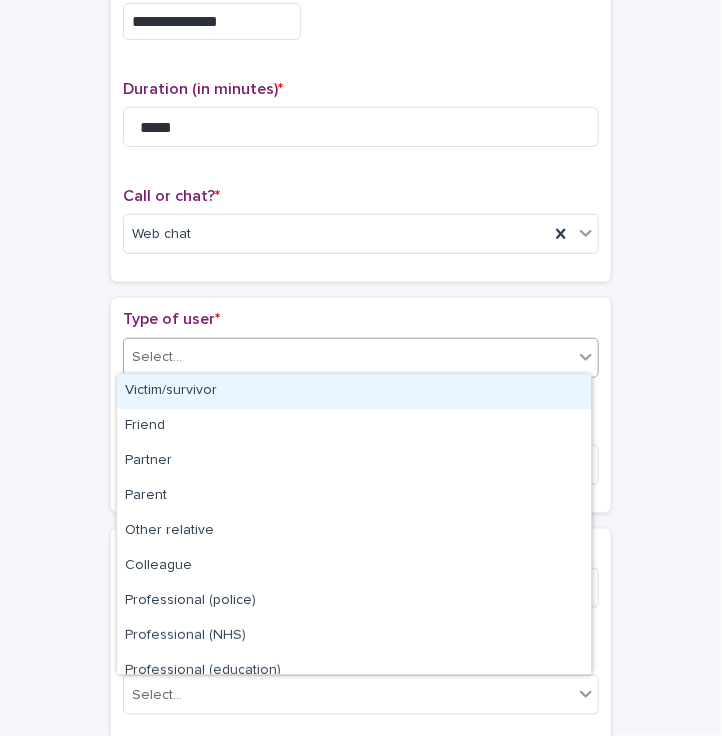 click on "Select..." at bounding box center (348, 357) 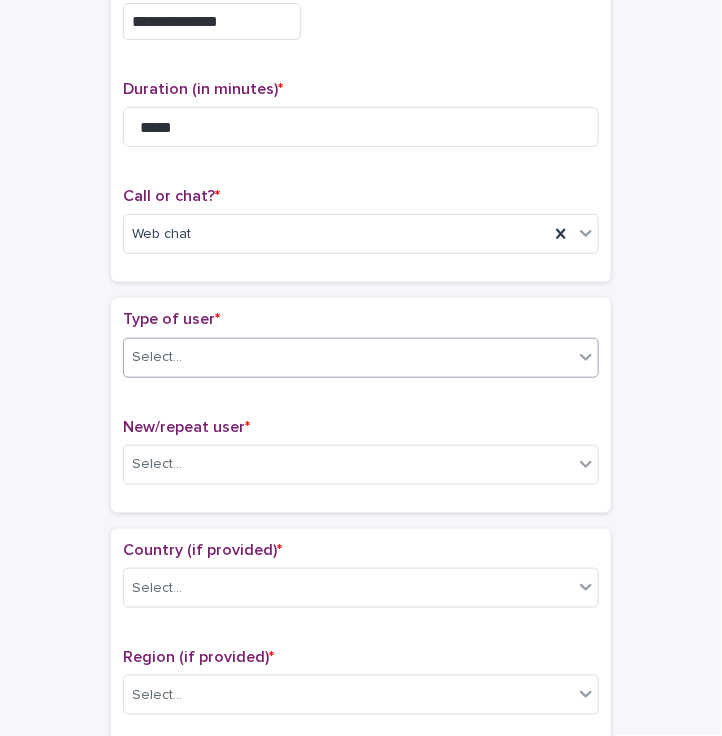 click on "Select..." at bounding box center [348, 357] 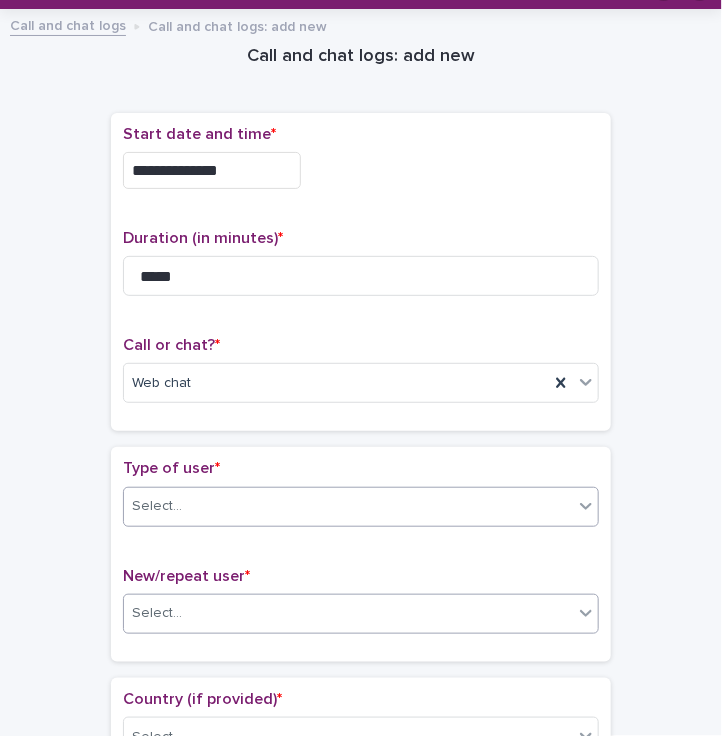 scroll, scrollTop: 28, scrollLeft: 0, axis: vertical 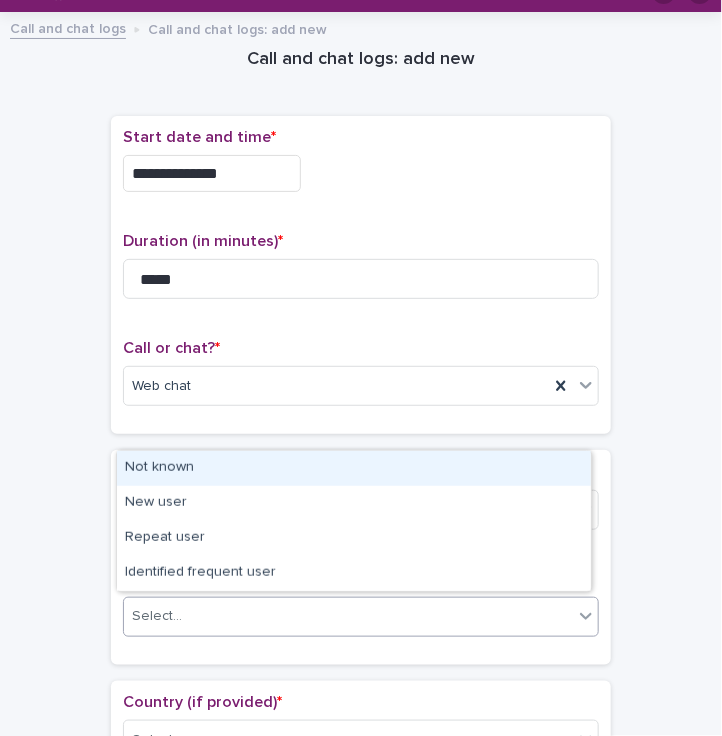 click on "Select..." at bounding box center [157, 616] 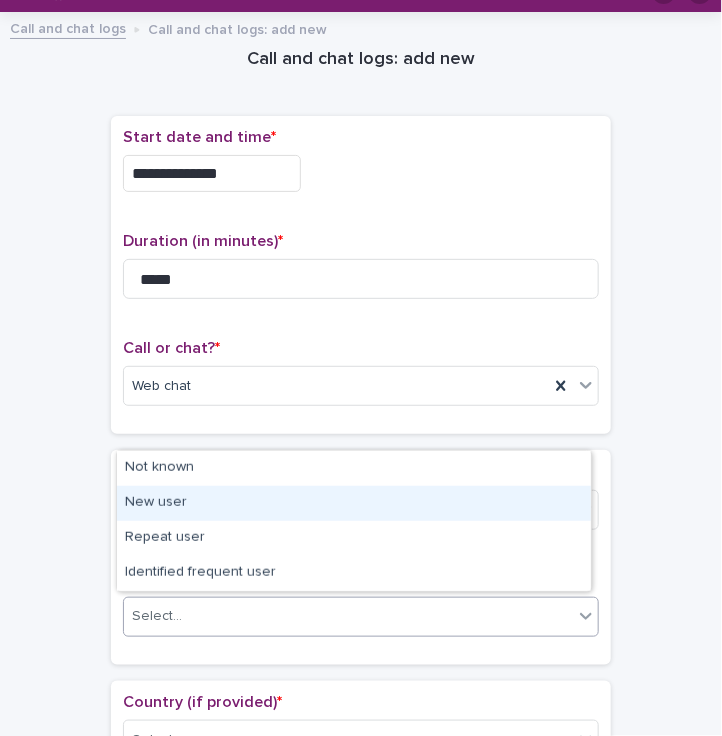 click on "New user" at bounding box center (354, 503) 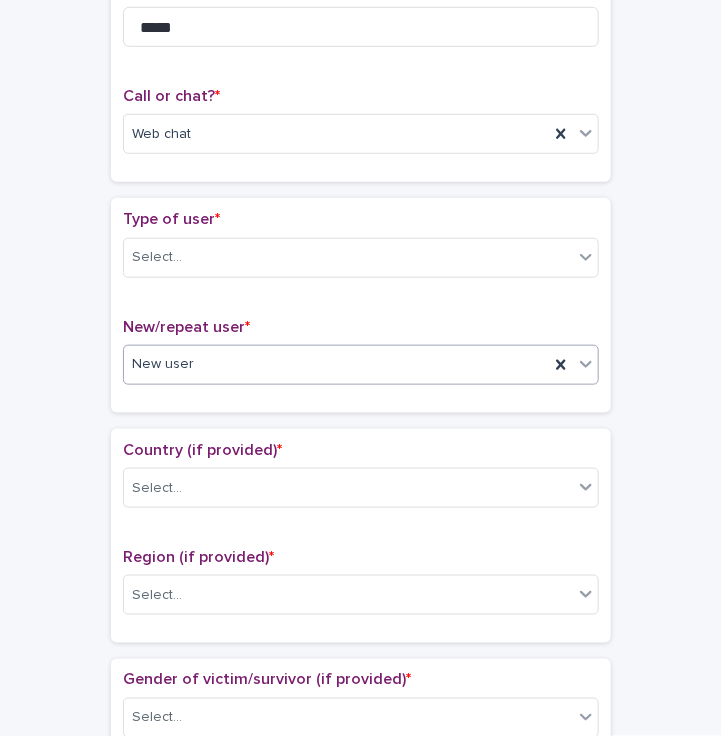 scroll, scrollTop: 280, scrollLeft: 0, axis: vertical 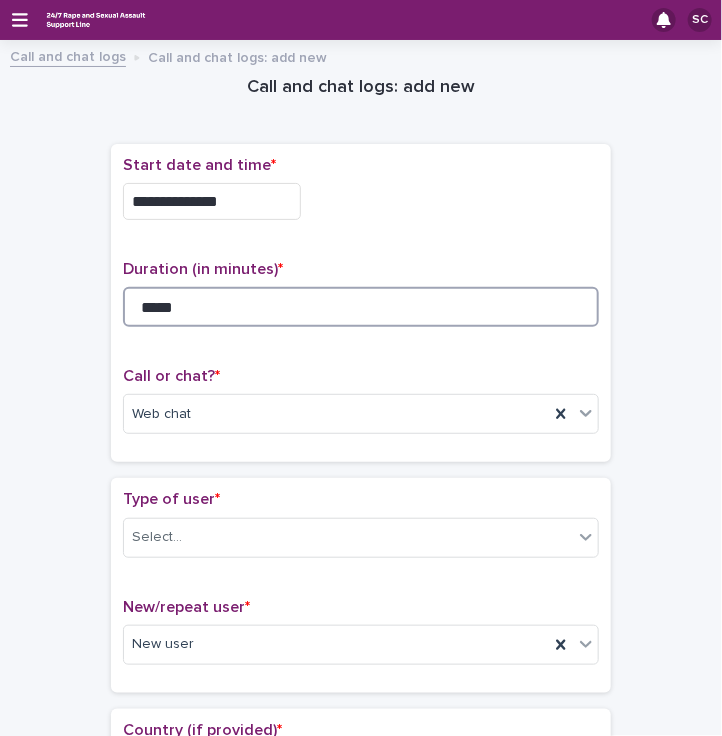 click on "*****" at bounding box center (361, 307) 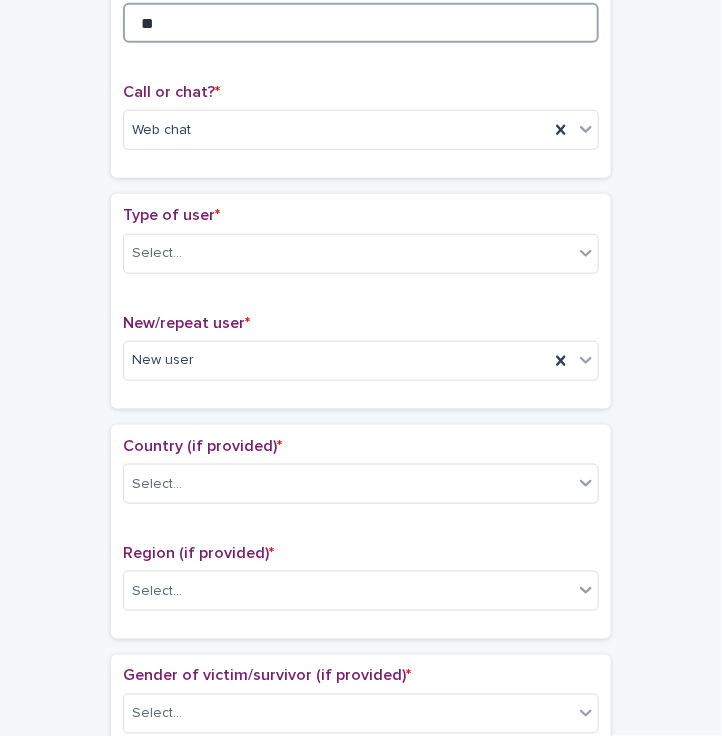 scroll, scrollTop: 292, scrollLeft: 0, axis: vertical 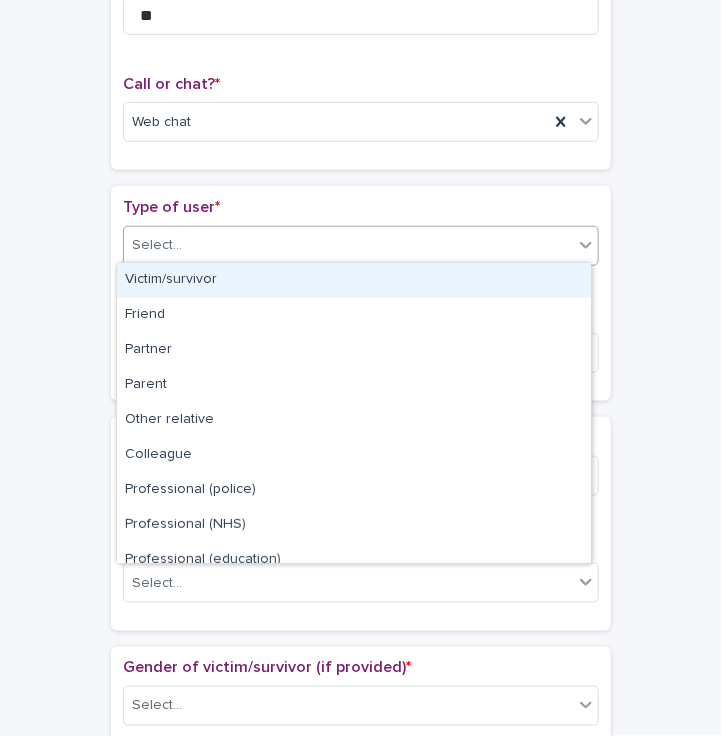 click on "Select..." at bounding box center (348, 245) 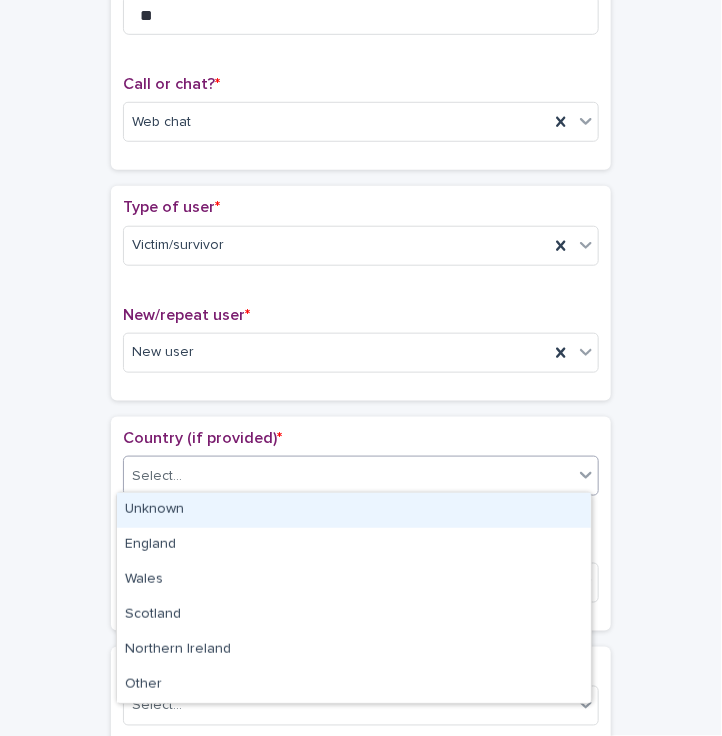 click on "**********" at bounding box center [361, 368] 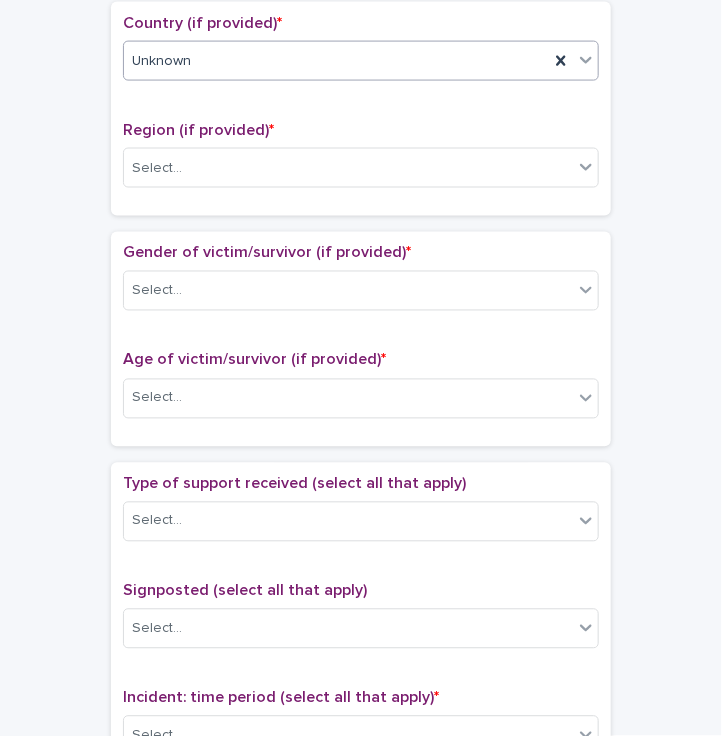 scroll, scrollTop: 708, scrollLeft: 0, axis: vertical 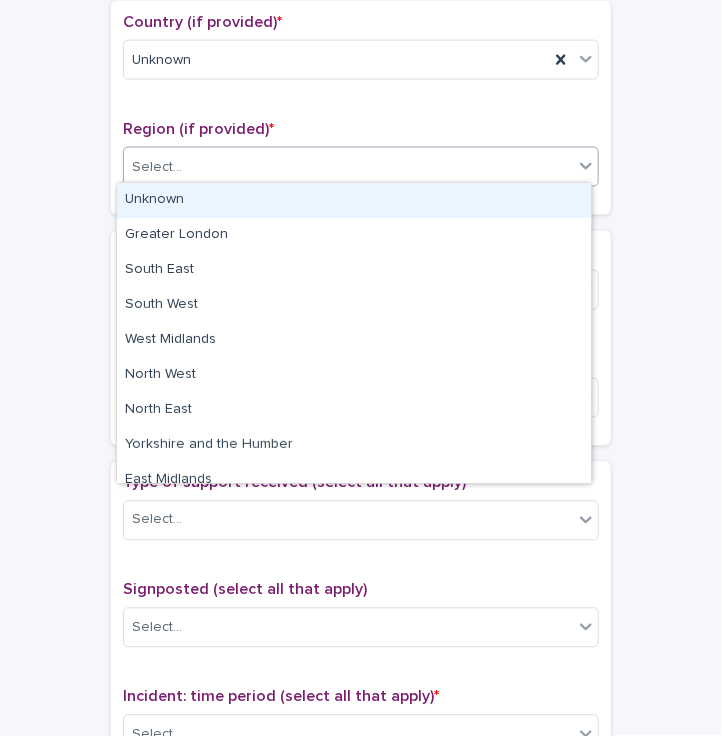 drag, startPoint x: 158, startPoint y: 167, endPoint x: 163, endPoint y: 185, distance: 18.681541 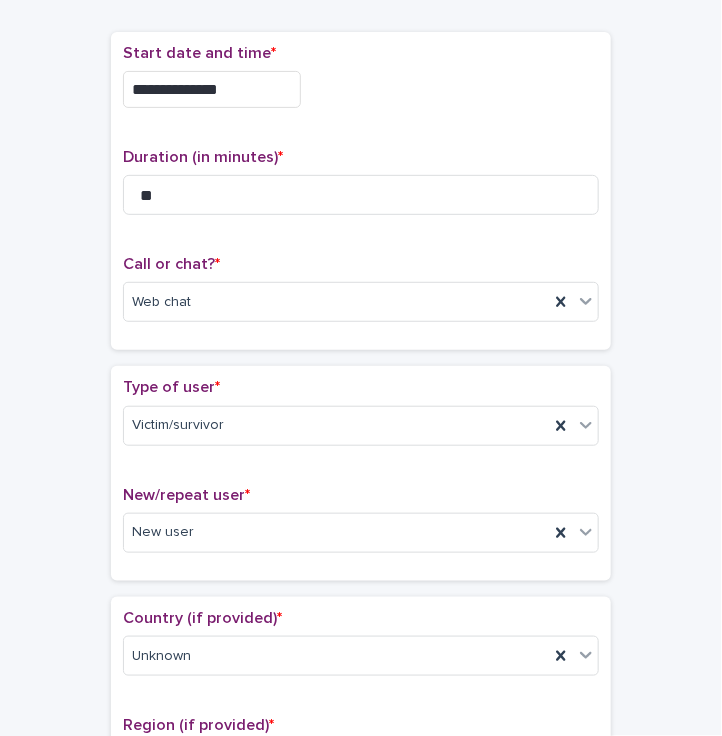 scroll, scrollTop: 0, scrollLeft: 0, axis: both 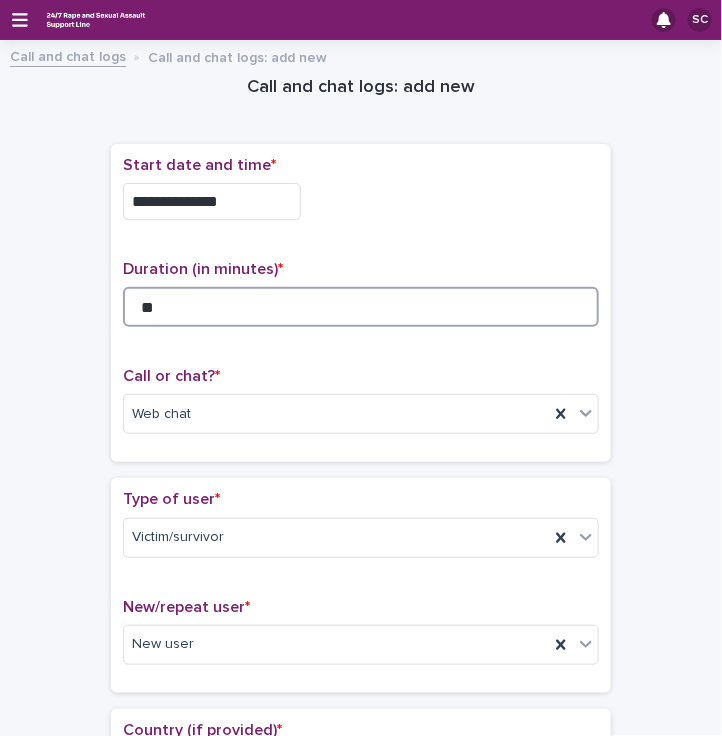 click on "**" at bounding box center (361, 307) 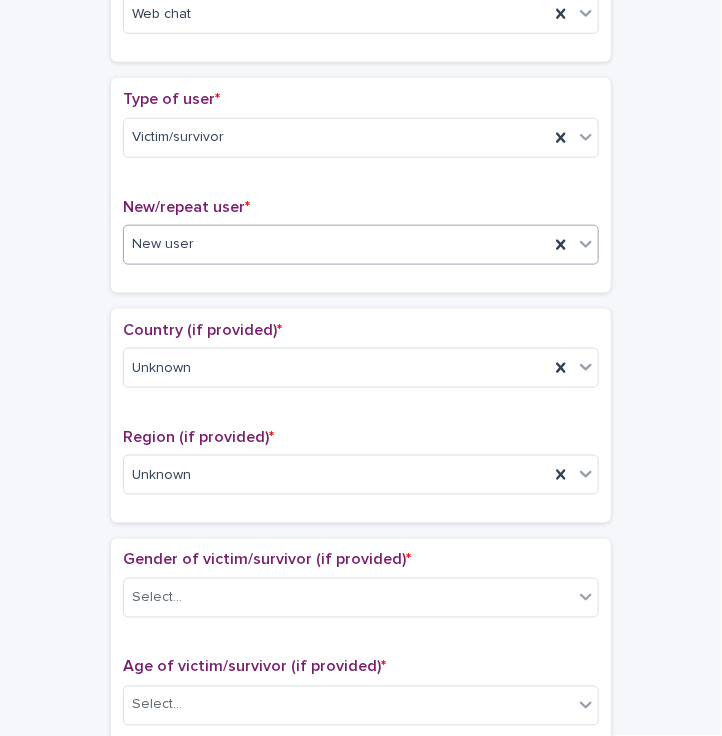 scroll, scrollTop: 604, scrollLeft: 0, axis: vertical 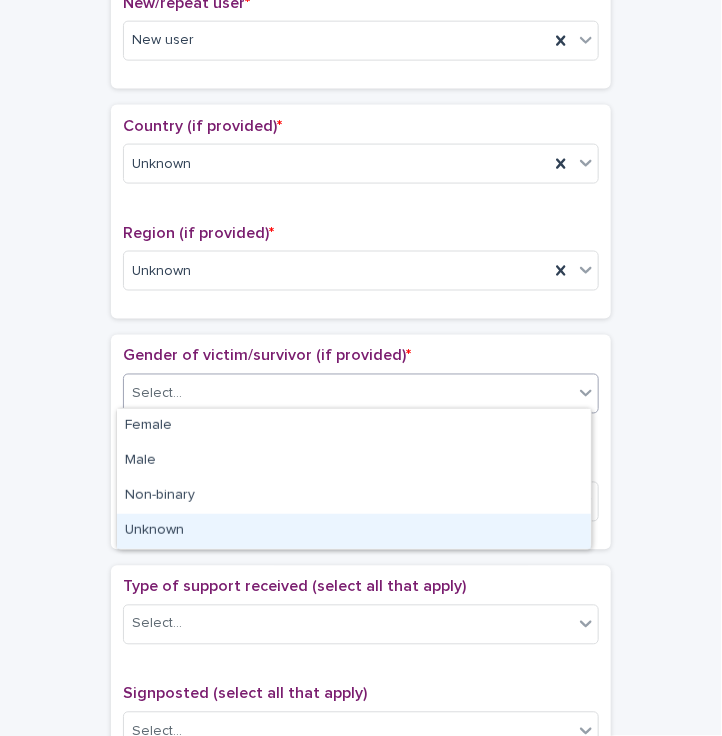 drag, startPoint x: 212, startPoint y: 398, endPoint x: 262, endPoint y: 546, distance: 156.2178 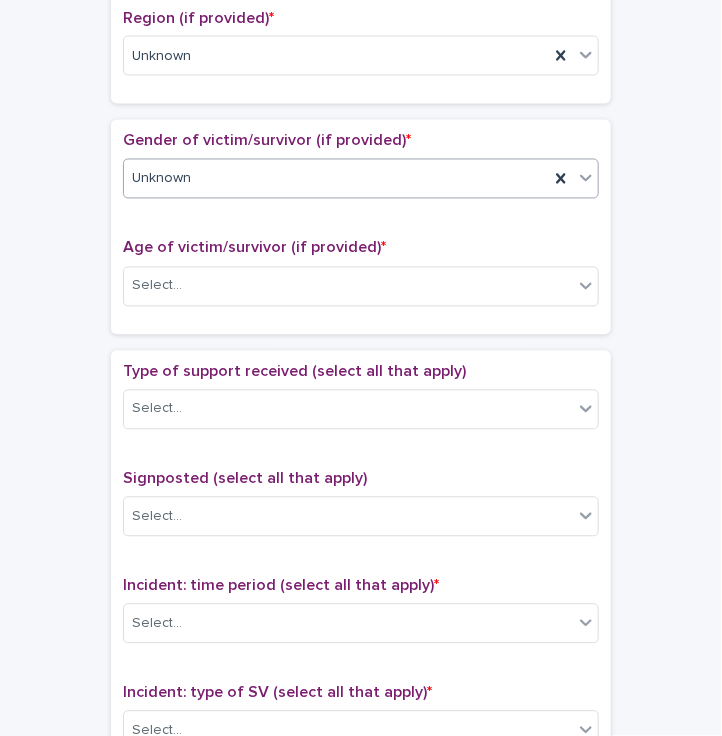 scroll, scrollTop: 828, scrollLeft: 0, axis: vertical 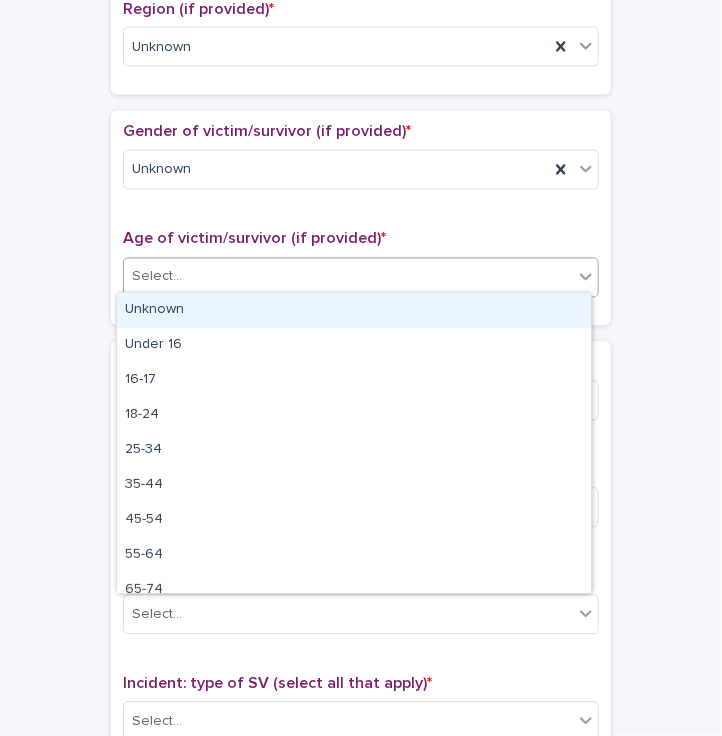 click on "Select..." at bounding box center [348, 277] 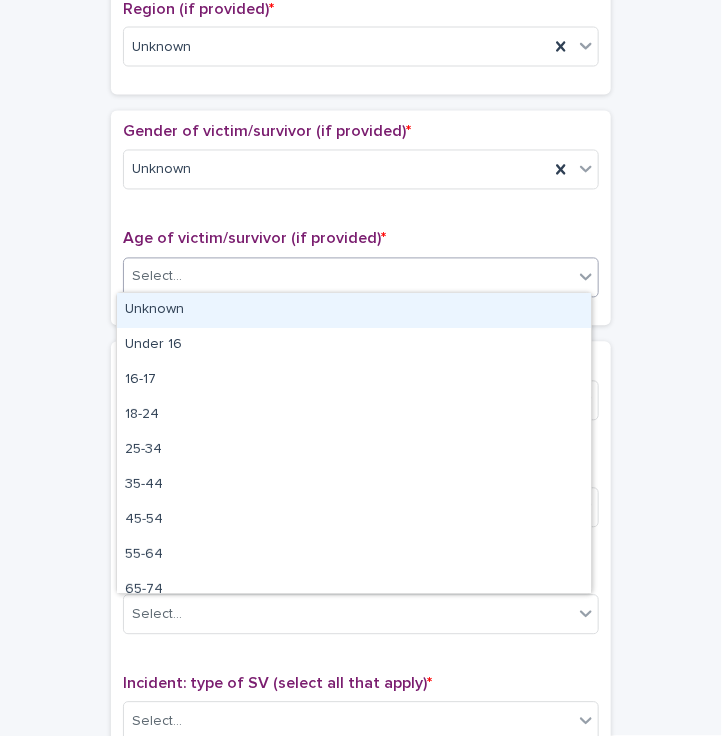 click on "Unknown" at bounding box center (354, 310) 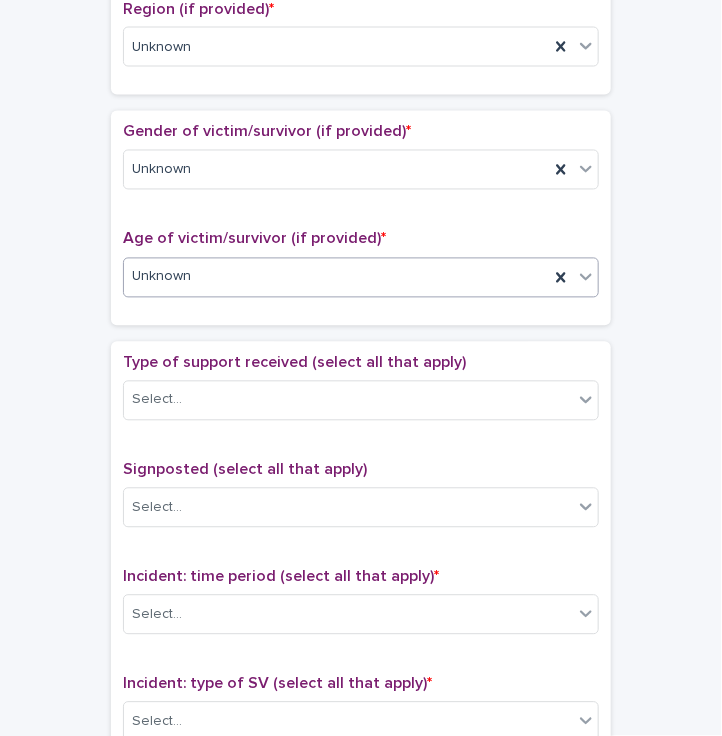 scroll, scrollTop: 984, scrollLeft: 0, axis: vertical 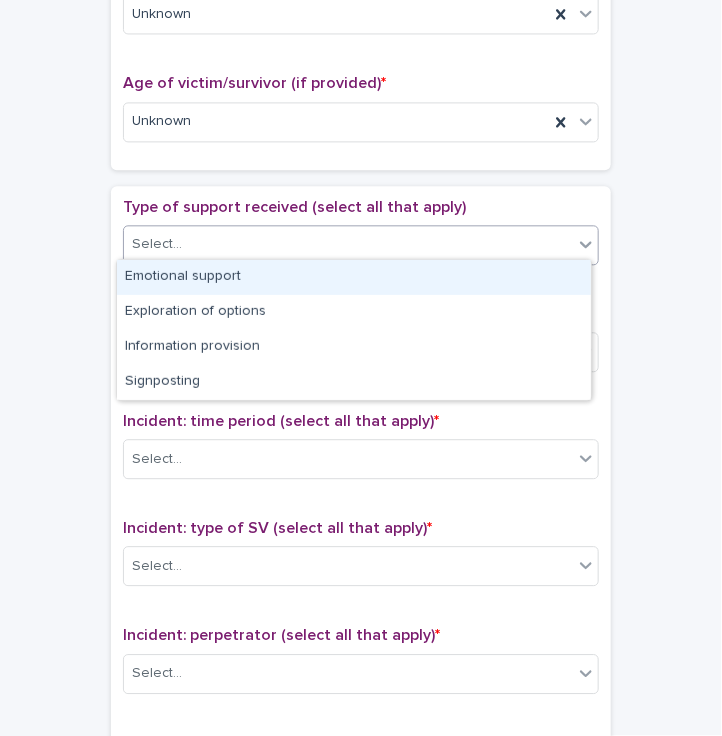 drag, startPoint x: 181, startPoint y: 227, endPoint x: 183, endPoint y: 268, distance: 41.04875 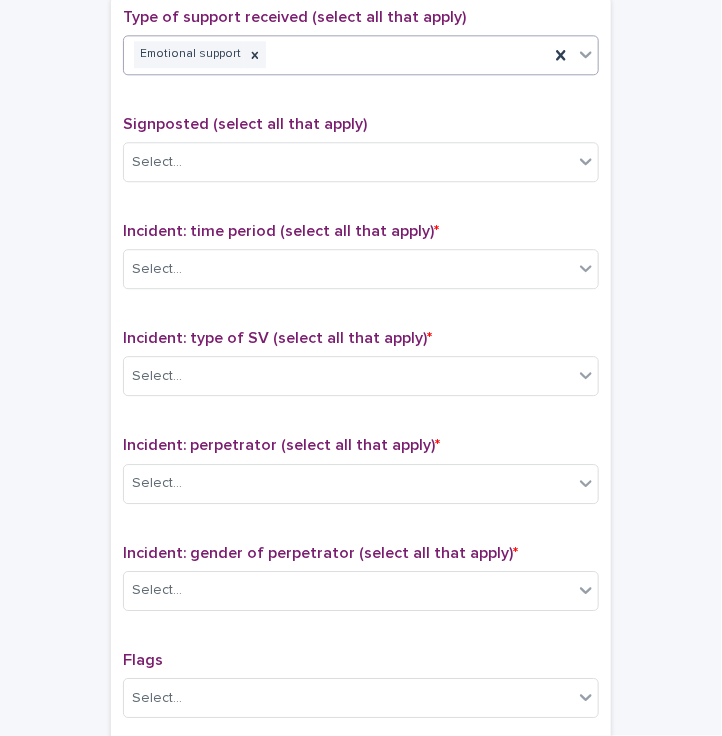 scroll, scrollTop: 1175, scrollLeft: 0, axis: vertical 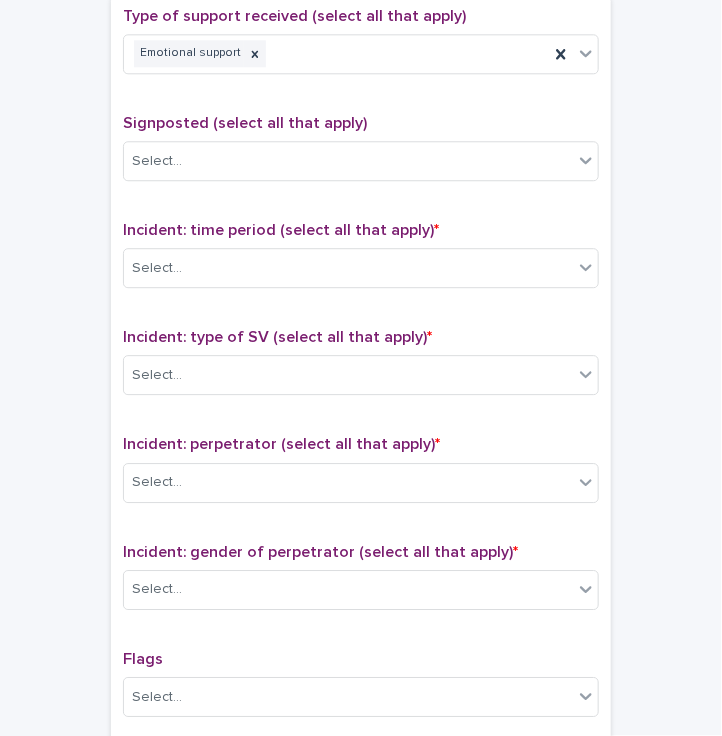 click on "Signposted (select all that apply) Select..." at bounding box center [361, 155] 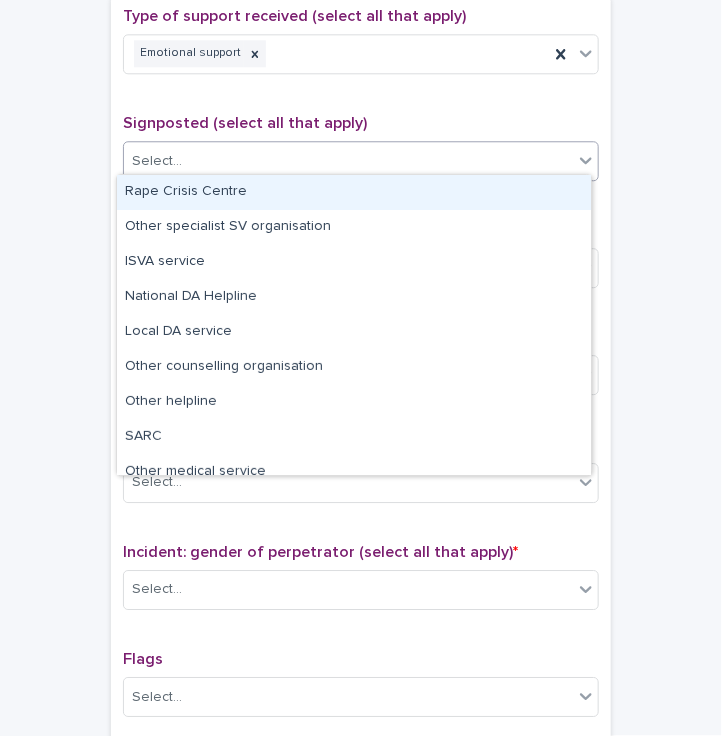 click on "Select..." at bounding box center (157, 161) 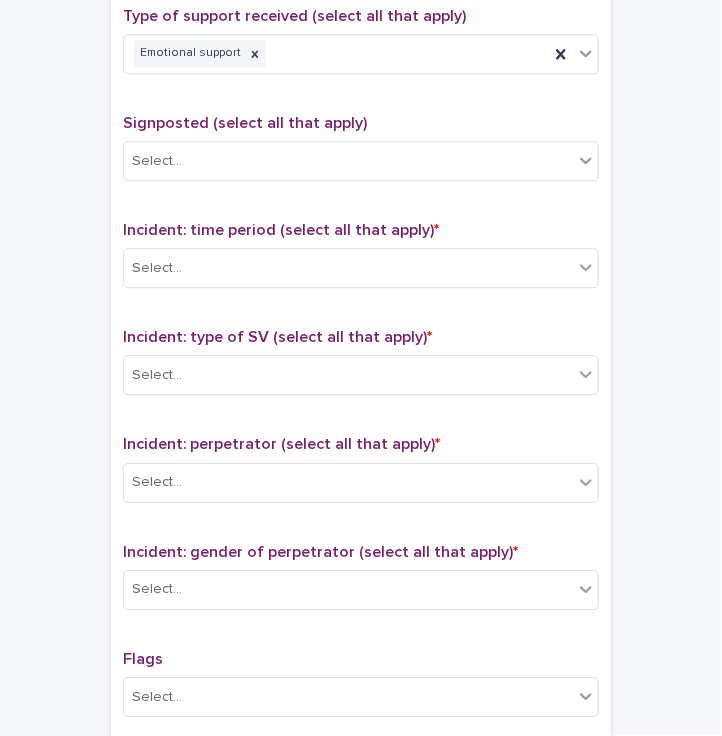 click on "**********" at bounding box center (361, -110) 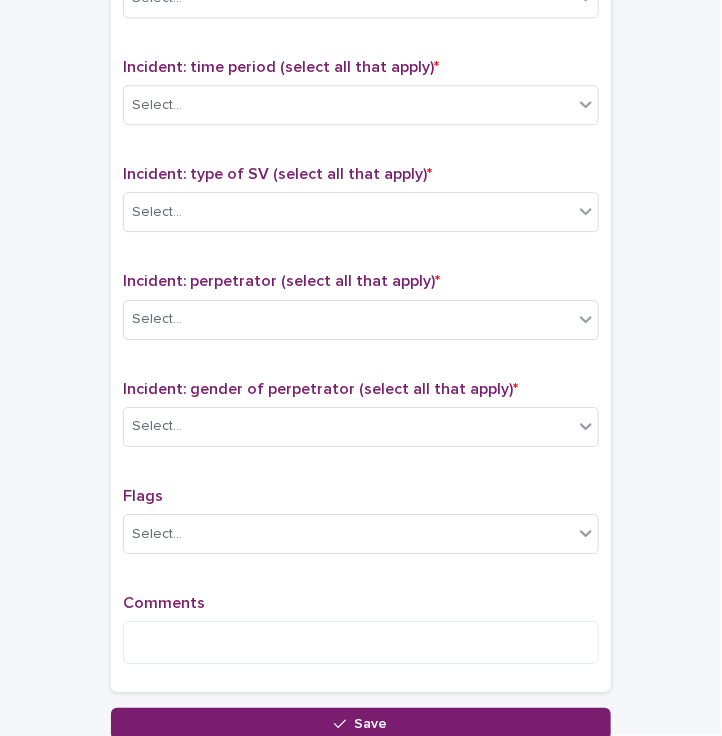 scroll, scrollTop: 1339, scrollLeft: 0, axis: vertical 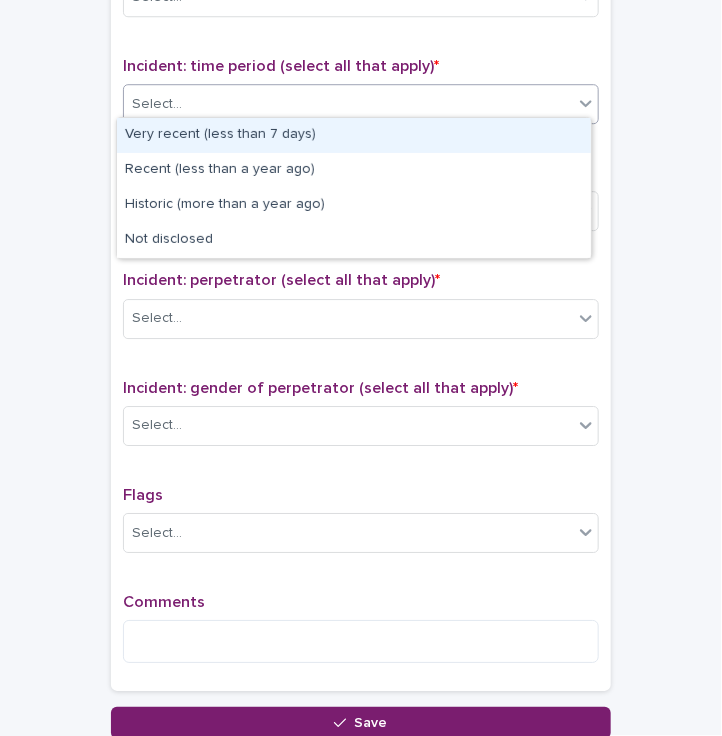 click on "Select..." at bounding box center [348, 104] 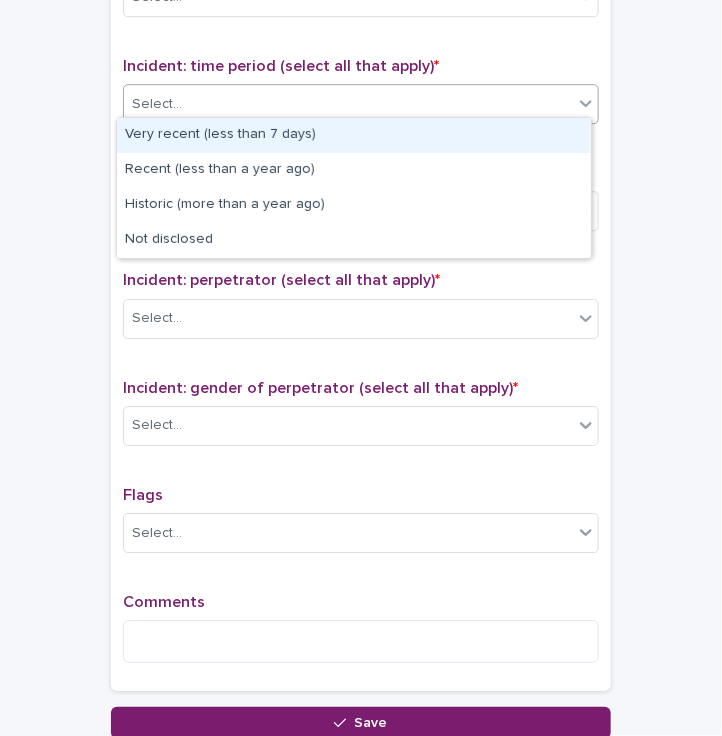 click on "Very recent (less than 7 days)" at bounding box center (354, 135) 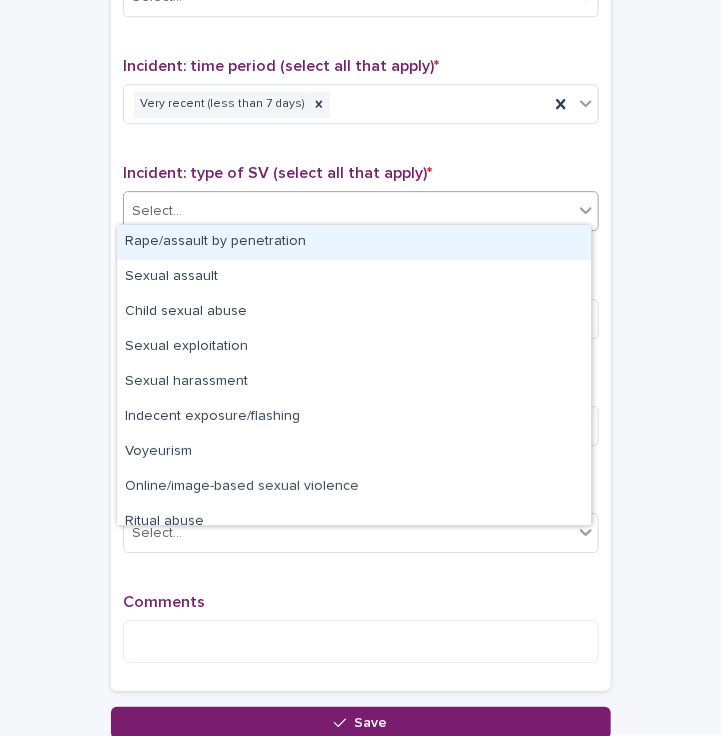 click on "Select..." at bounding box center [348, 211] 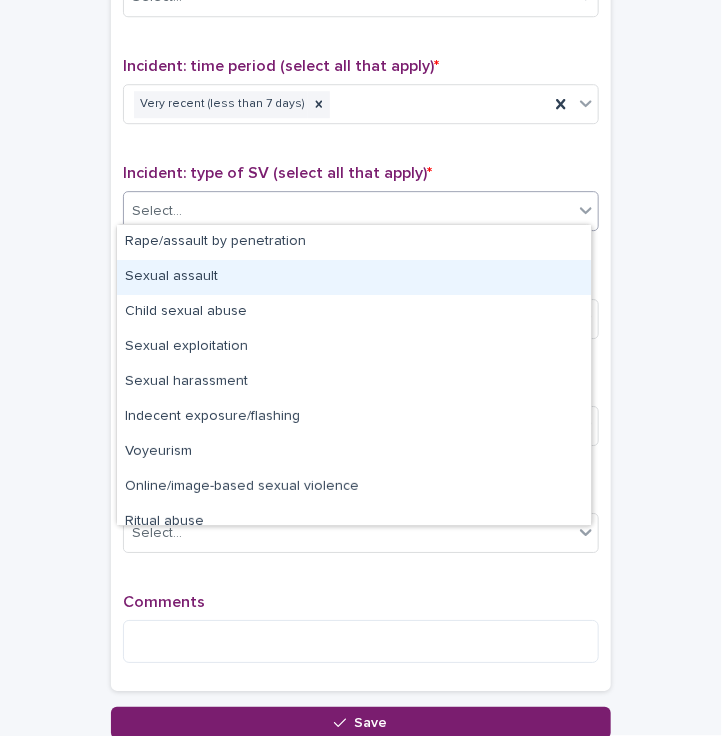 click on "Sexual assault" at bounding box center (354, 277) 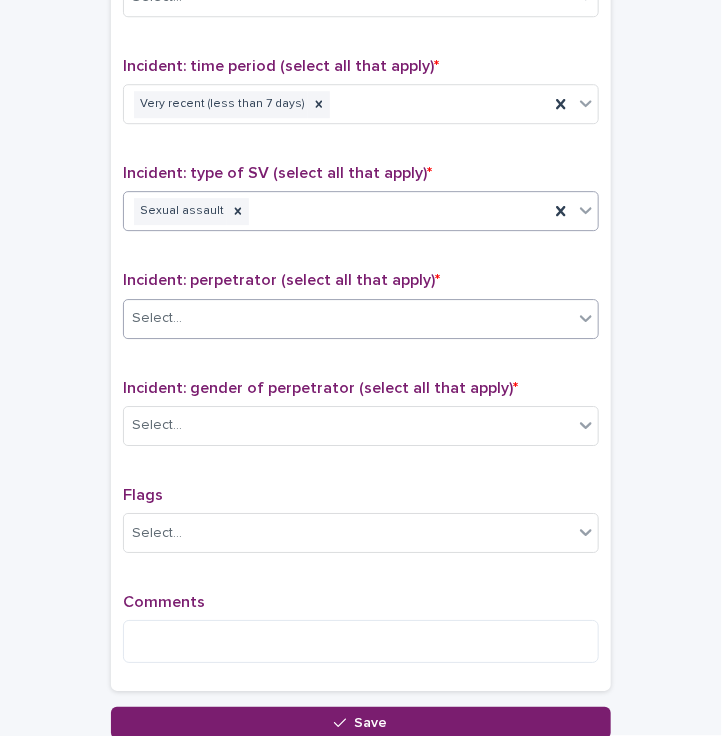 click on "Select..." at bounding box center (348, 318) 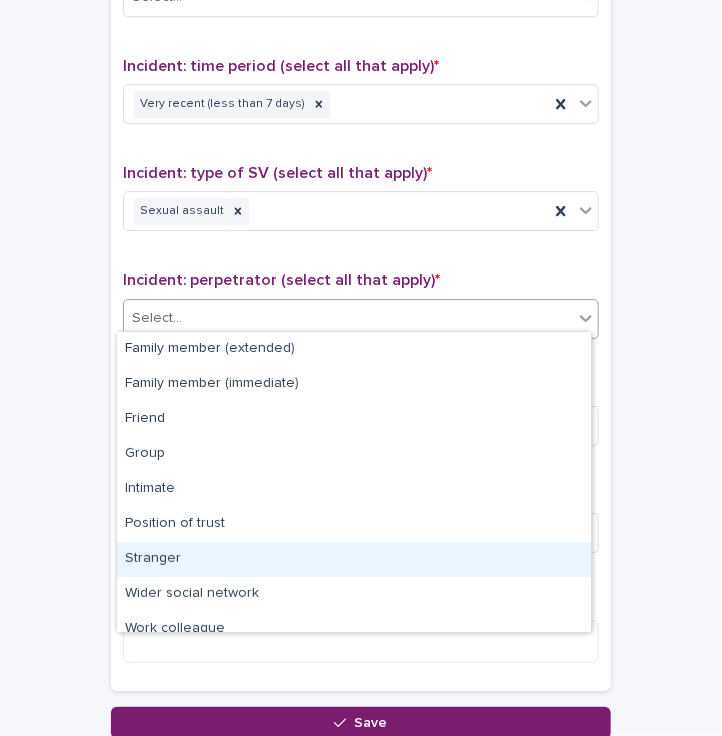 click on "Stranger" at bounding box center [354, 559] 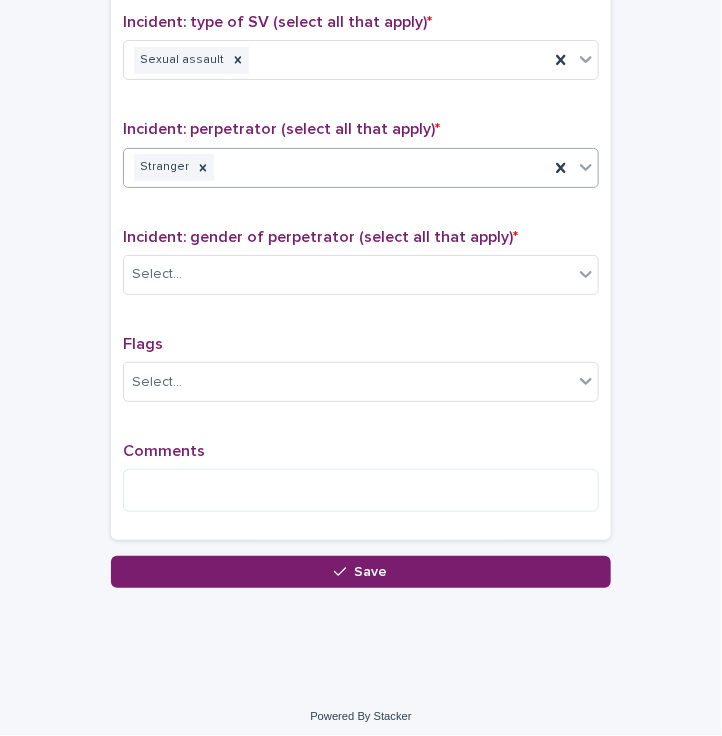 scroll, scrollTop: 1490, scrollLeft: 0, axis: vertical 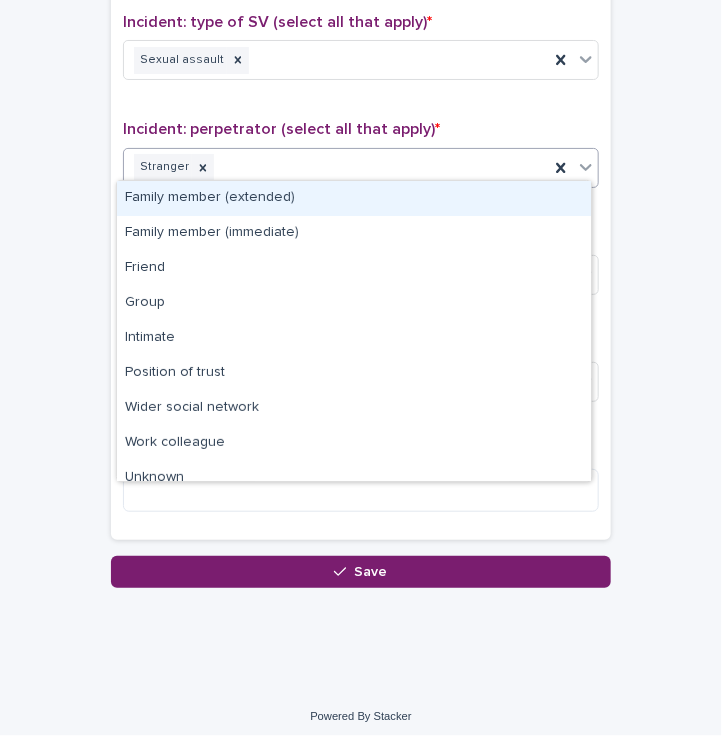click on "Stranger" at bounding box center (336, 167) 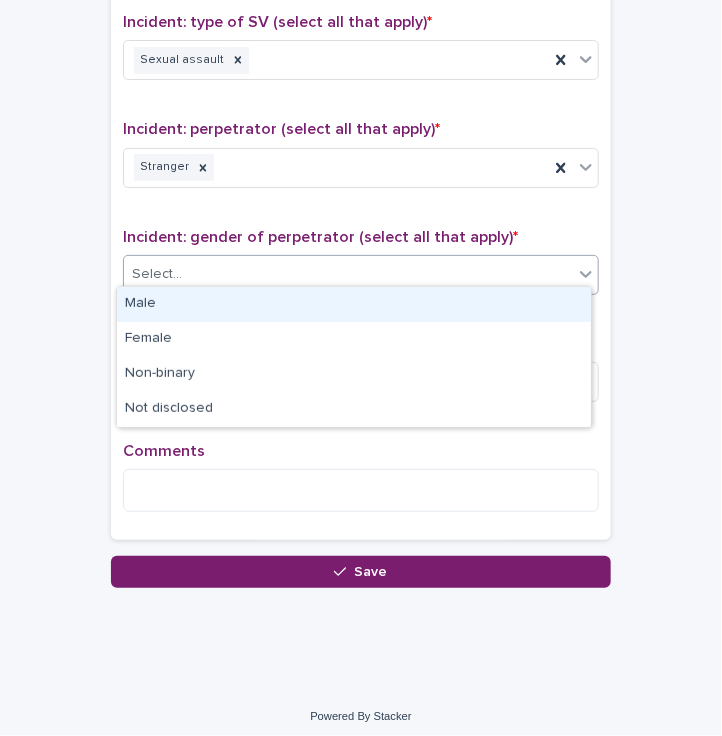 click on "Select..." at bounding box center (157, 274) 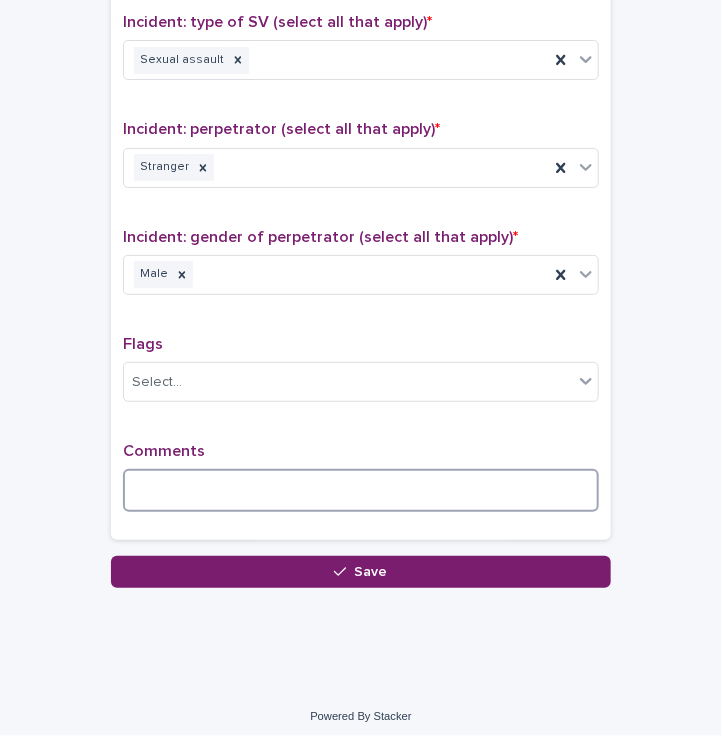 click at bounding box center [361, 490] 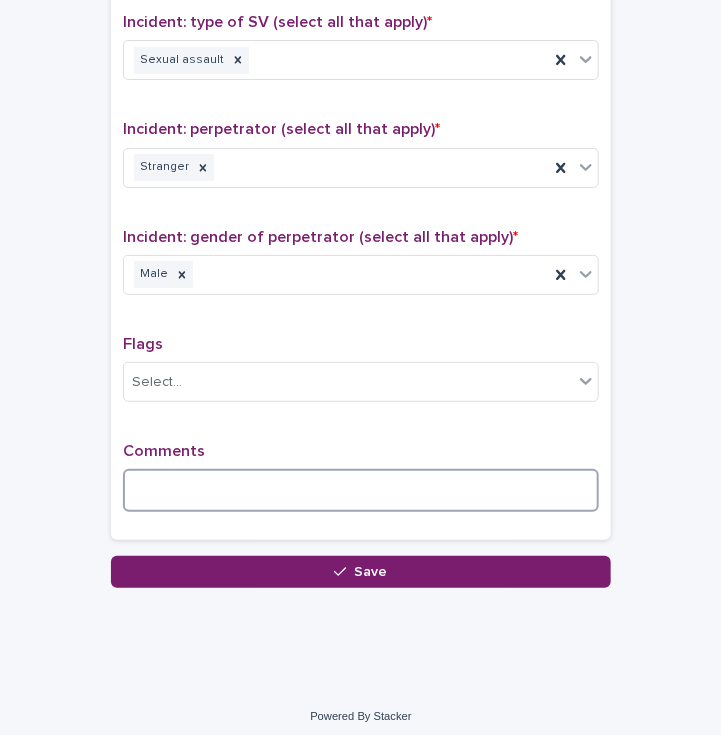 click at bounding box center (361, 490) 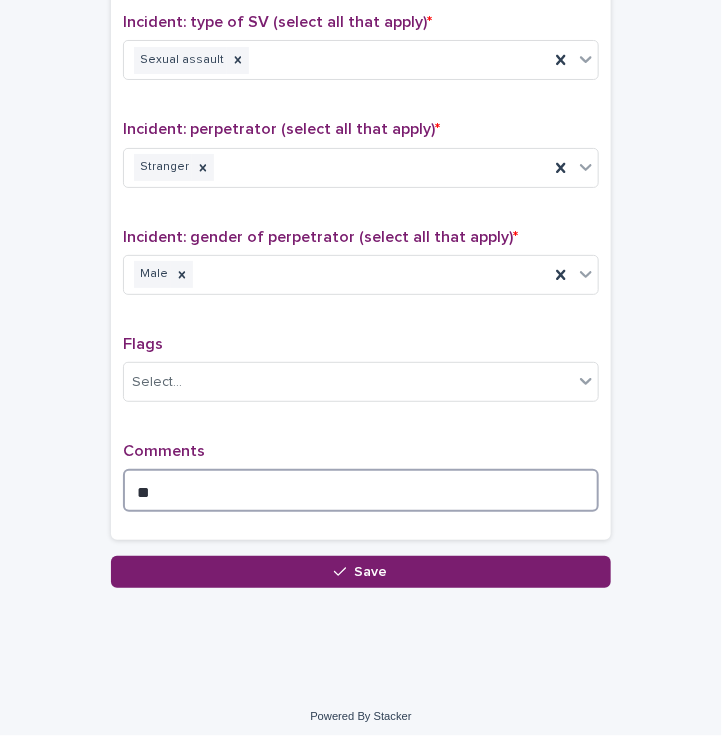 type on "*" 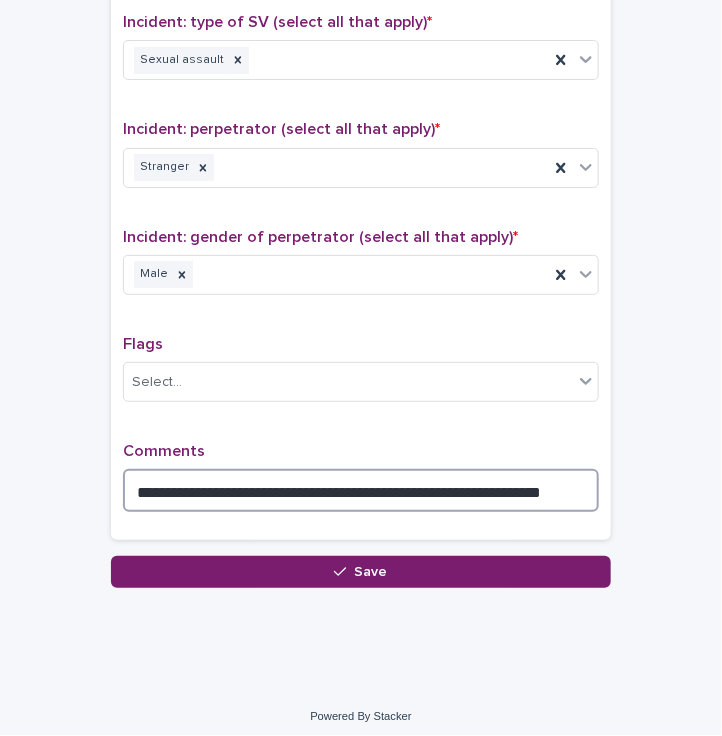 click on "**********" at bounding box center (361, 490) 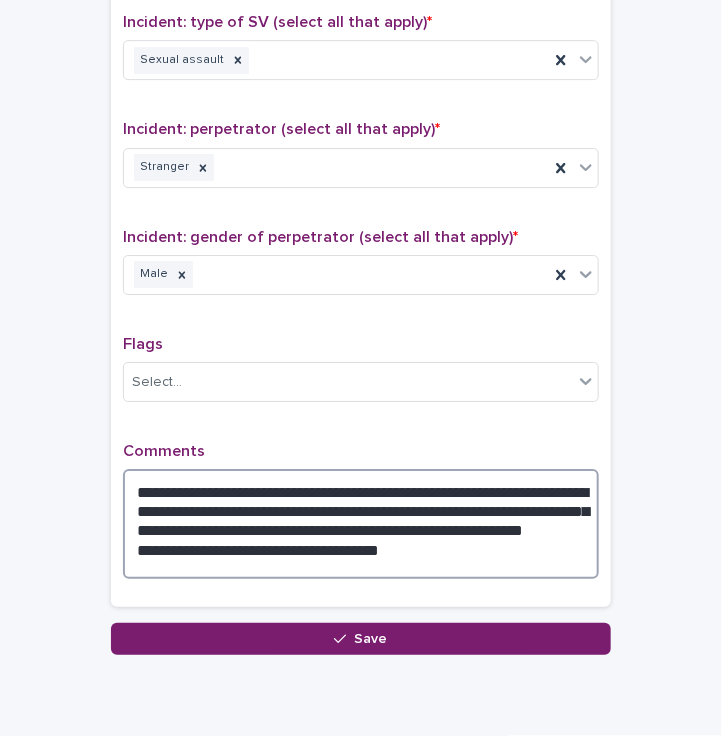 click on "**********" at bounding box center (361, 524) 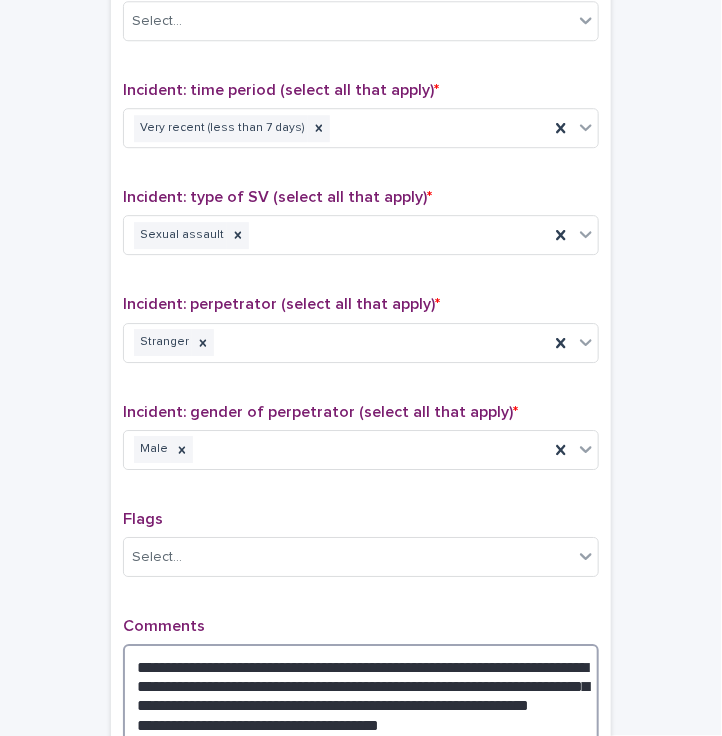 scroll, scrollTop: 1556, scrollLeft: 0, axis: vertical 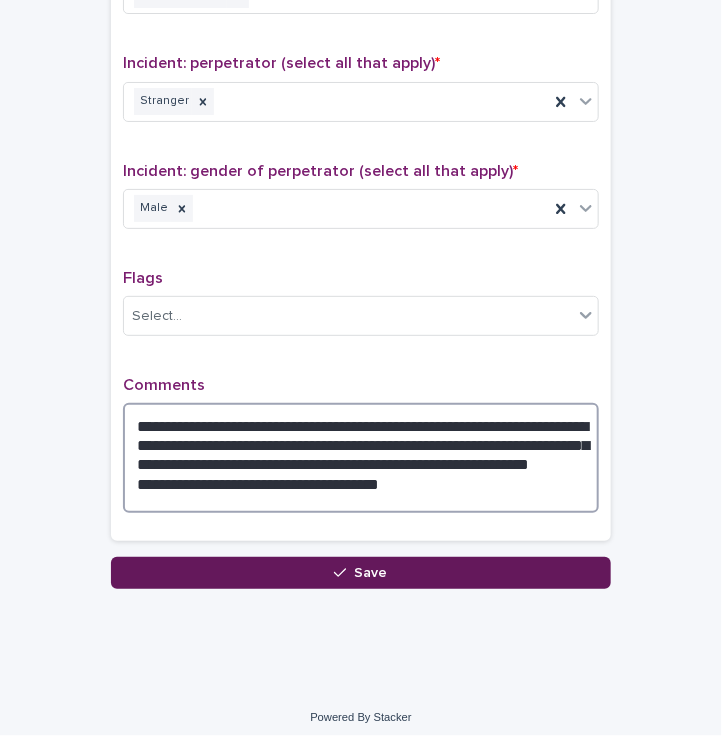 type on "**********" 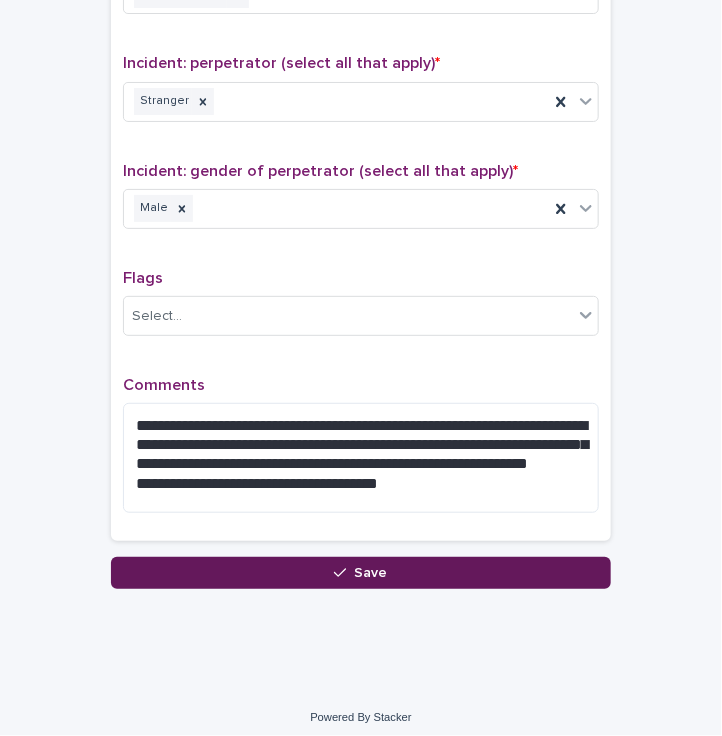 click on "Save" at bounding box center [371, 573] 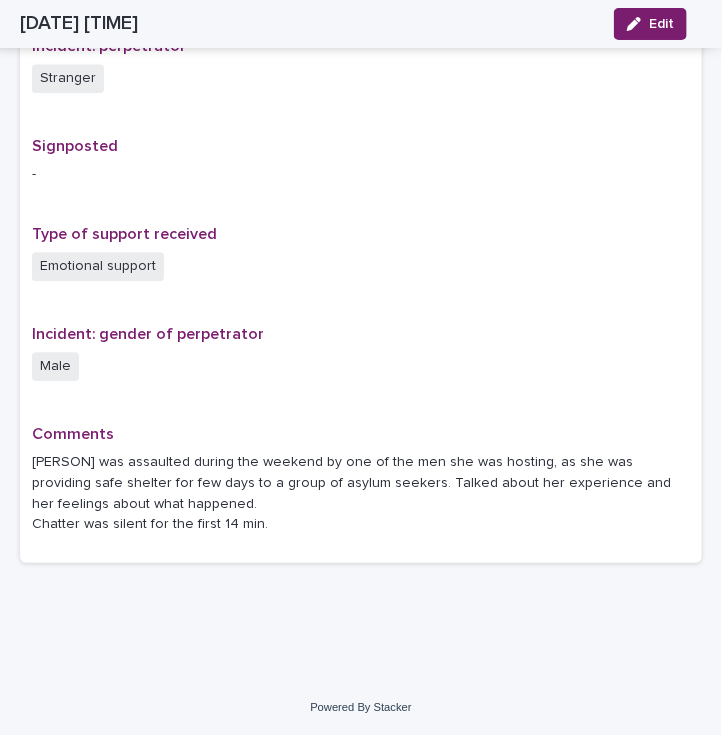 scroll, scrollTop: 1225, scrollLeft: 0, axis: vertical 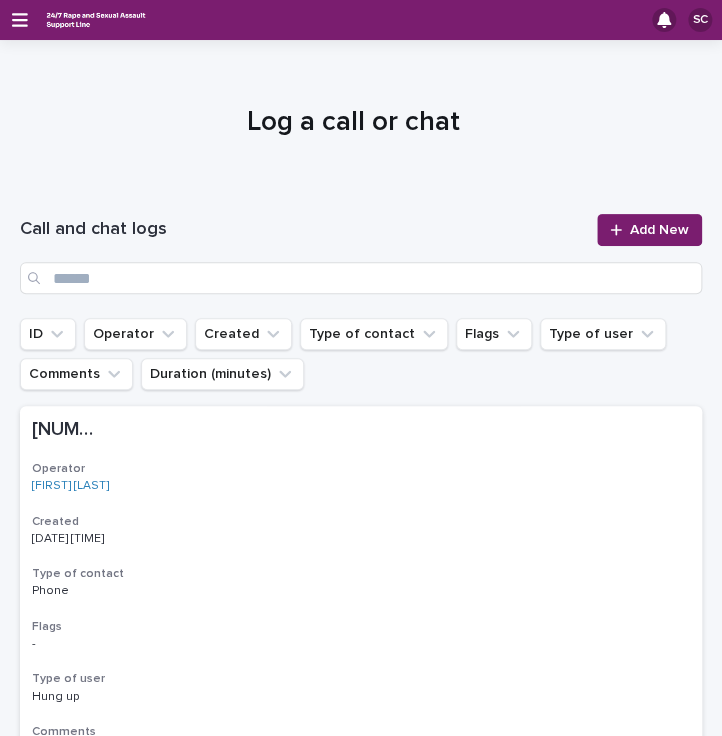 click on "SC" at bounding box center [700, 20] 